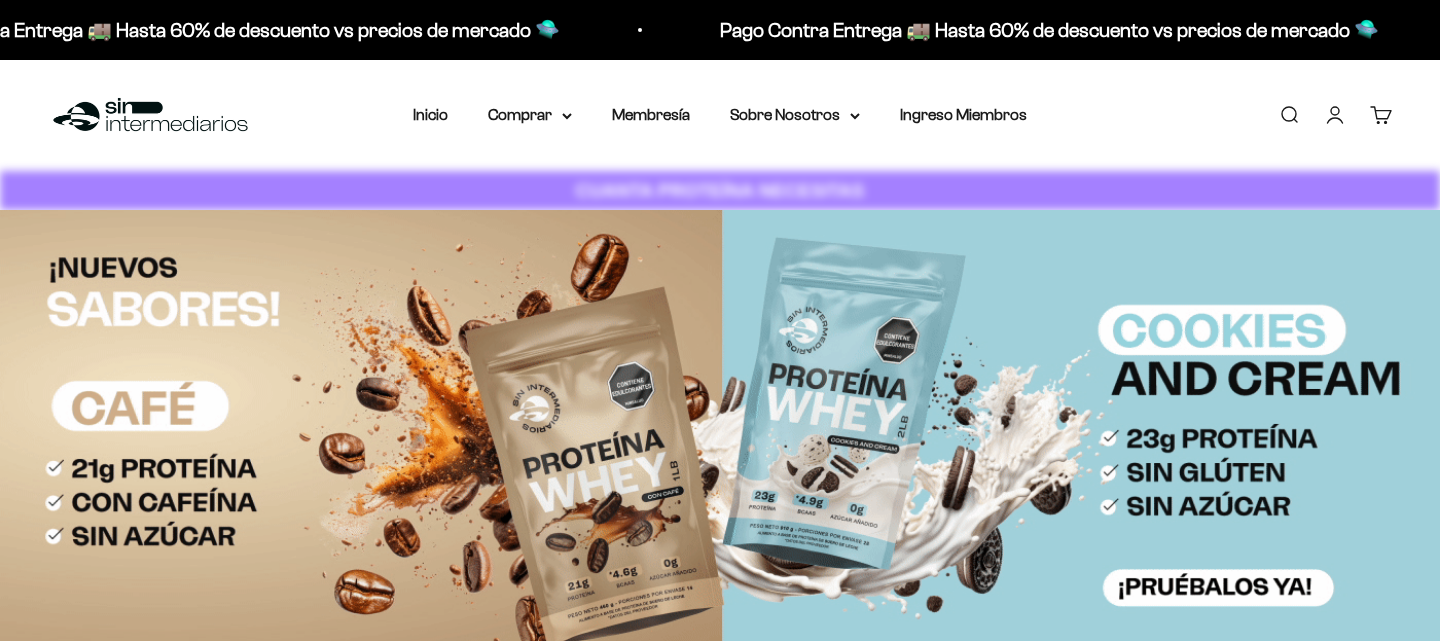 scroll, scrollTop: 0, scrollLeft: 0, axis: both 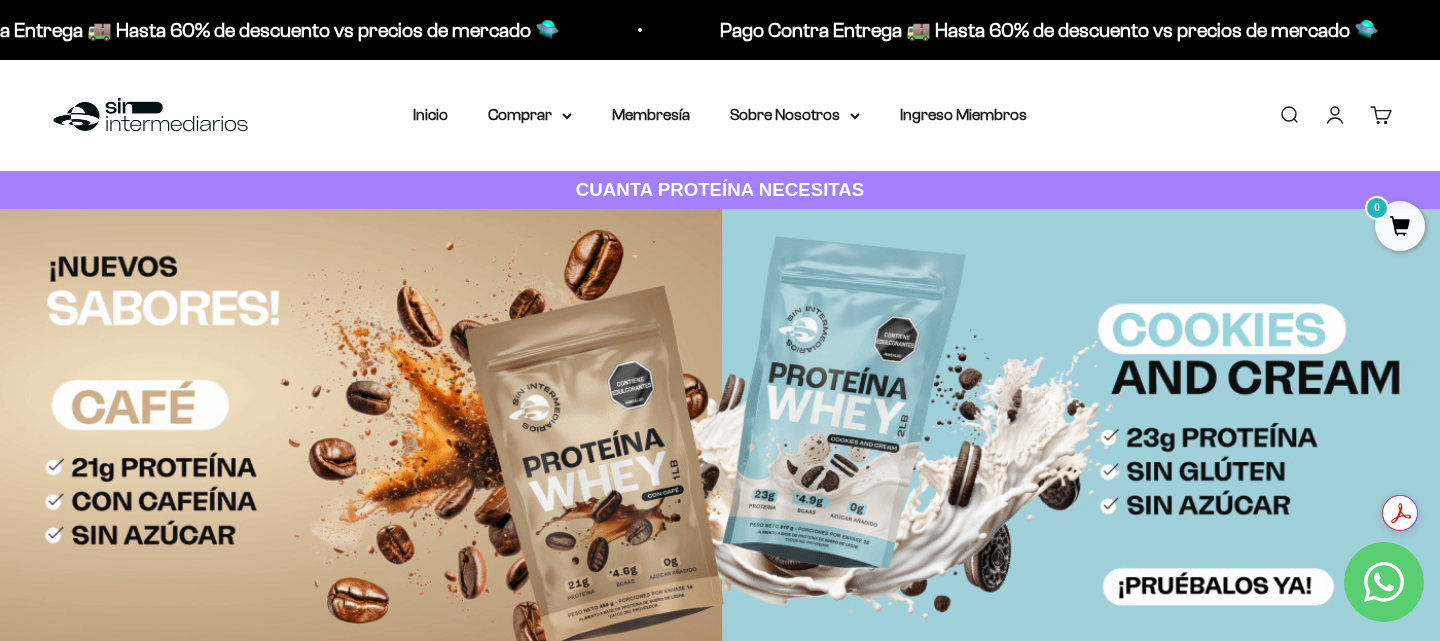 click on "Iniciar sesión" at bounding box center (1335, 115) 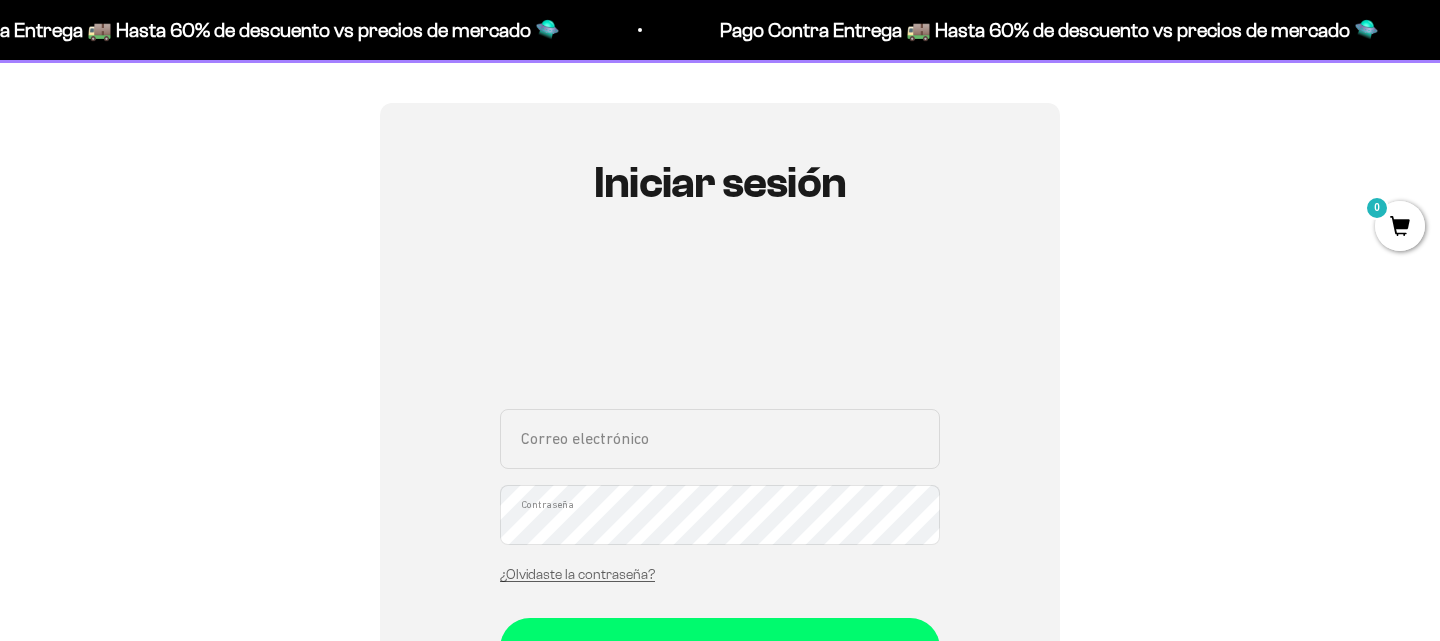 scroll, scrollTop: 247, scrollLeft: 0, axis: vertical 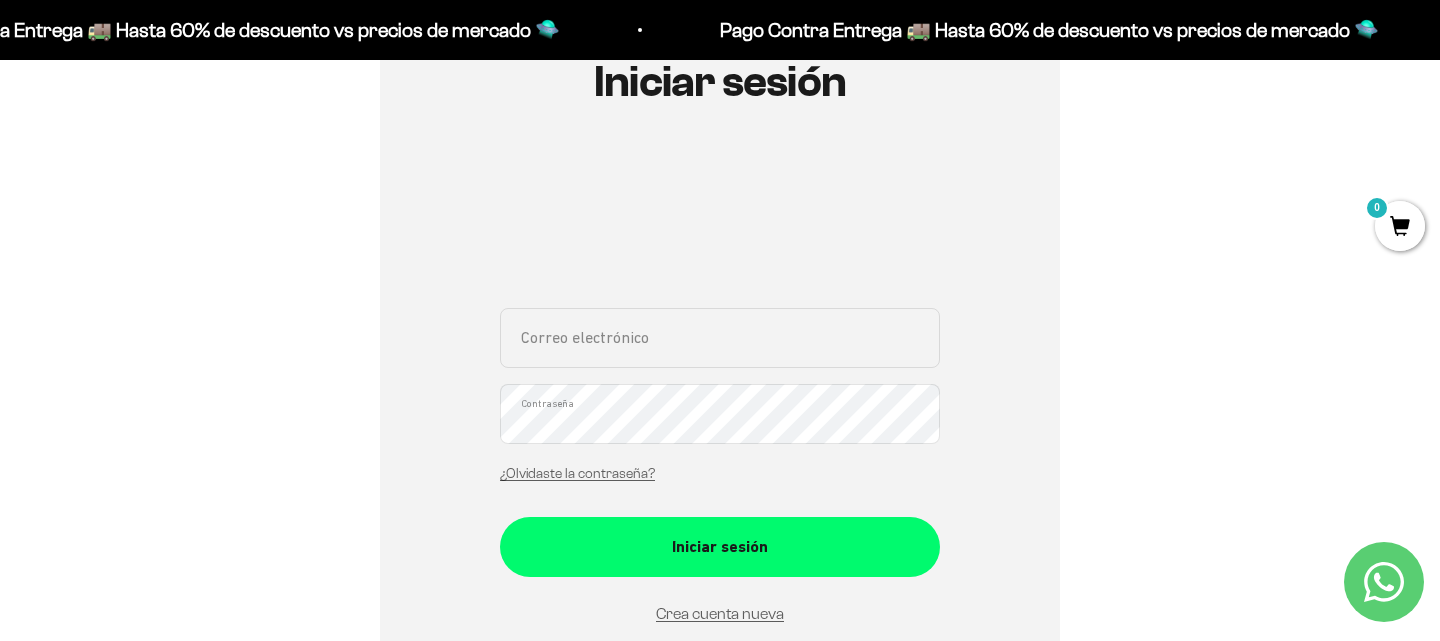click on "Correo electrónico" at bounding box center (720, 338) 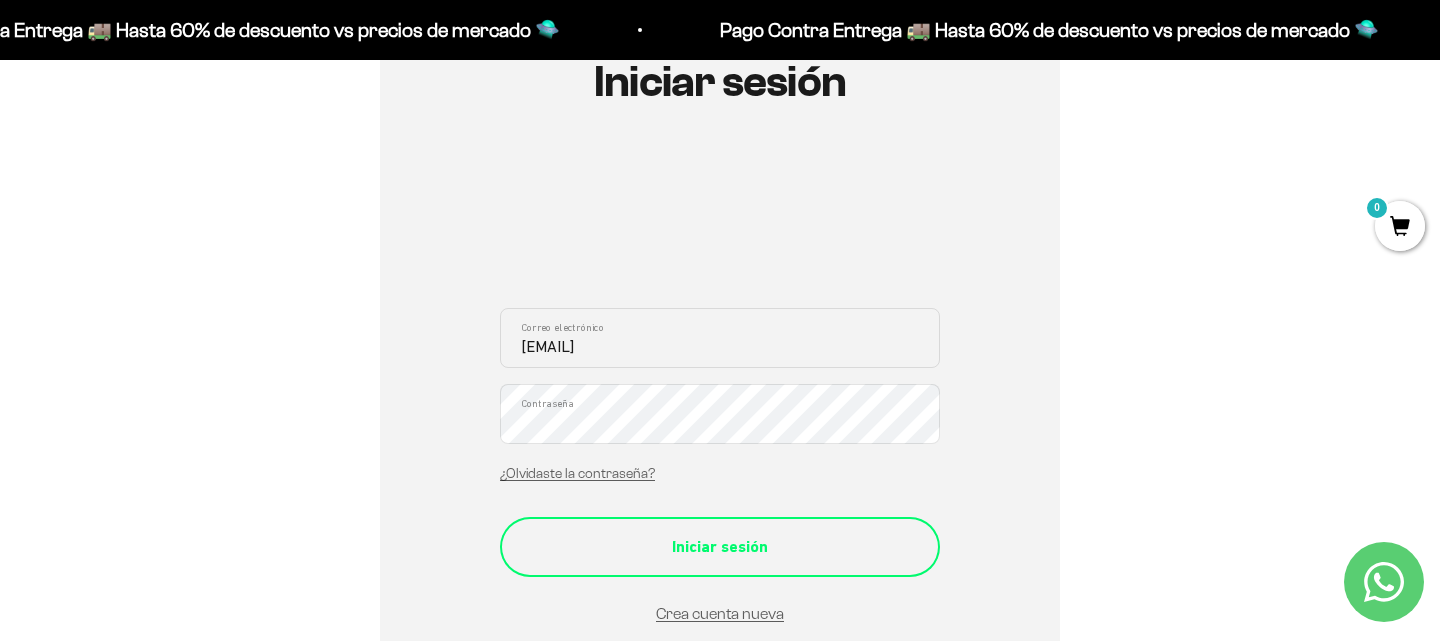 click on "Iniciar sesión" at bounding box center (720, 547) 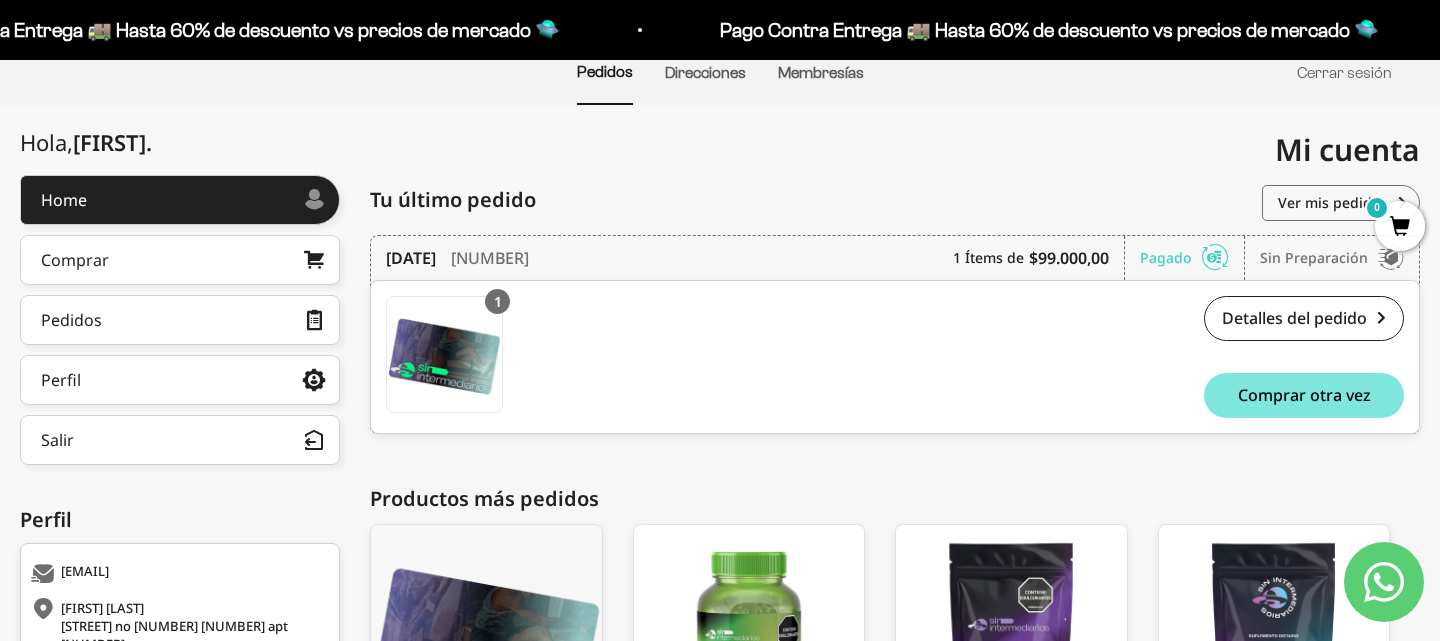 scroll, scrollTop: 169, scrollLeft: 0, axis: vertical 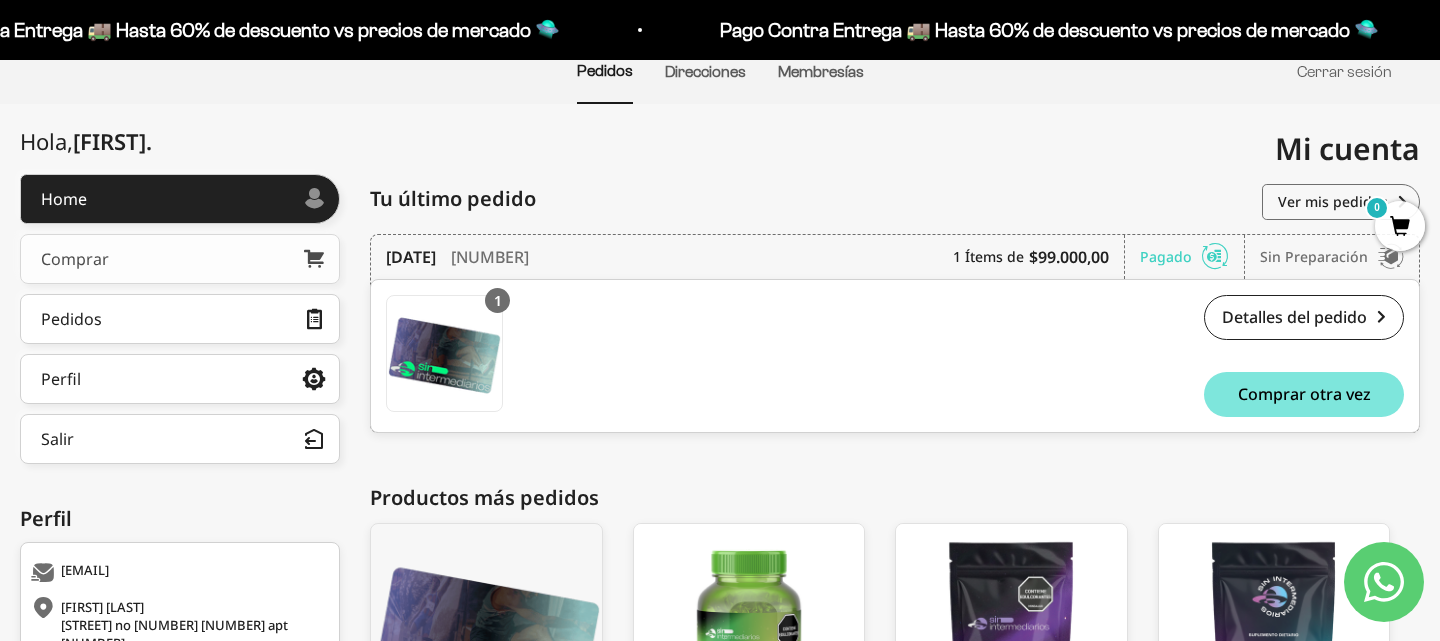 click on "Comprar" at bounding box center (180, 259) 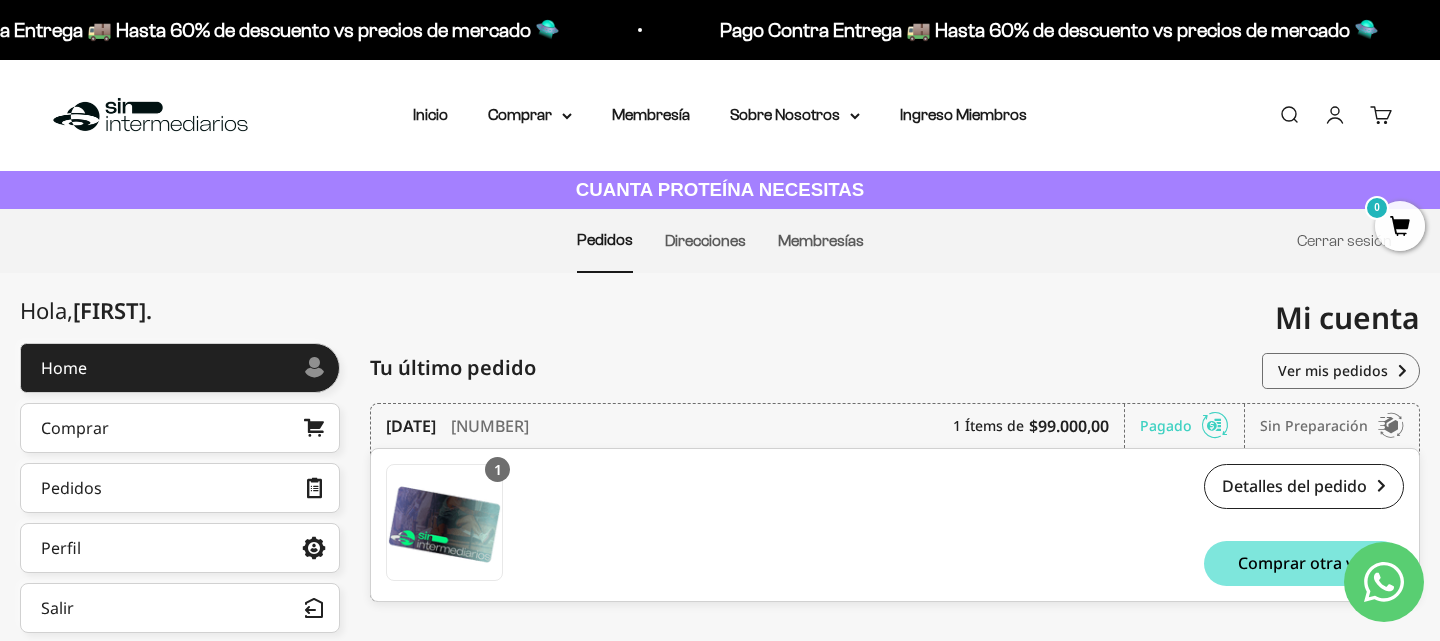 scroll, scrollTop: 116, scrollLeft: 0, axis: vertical 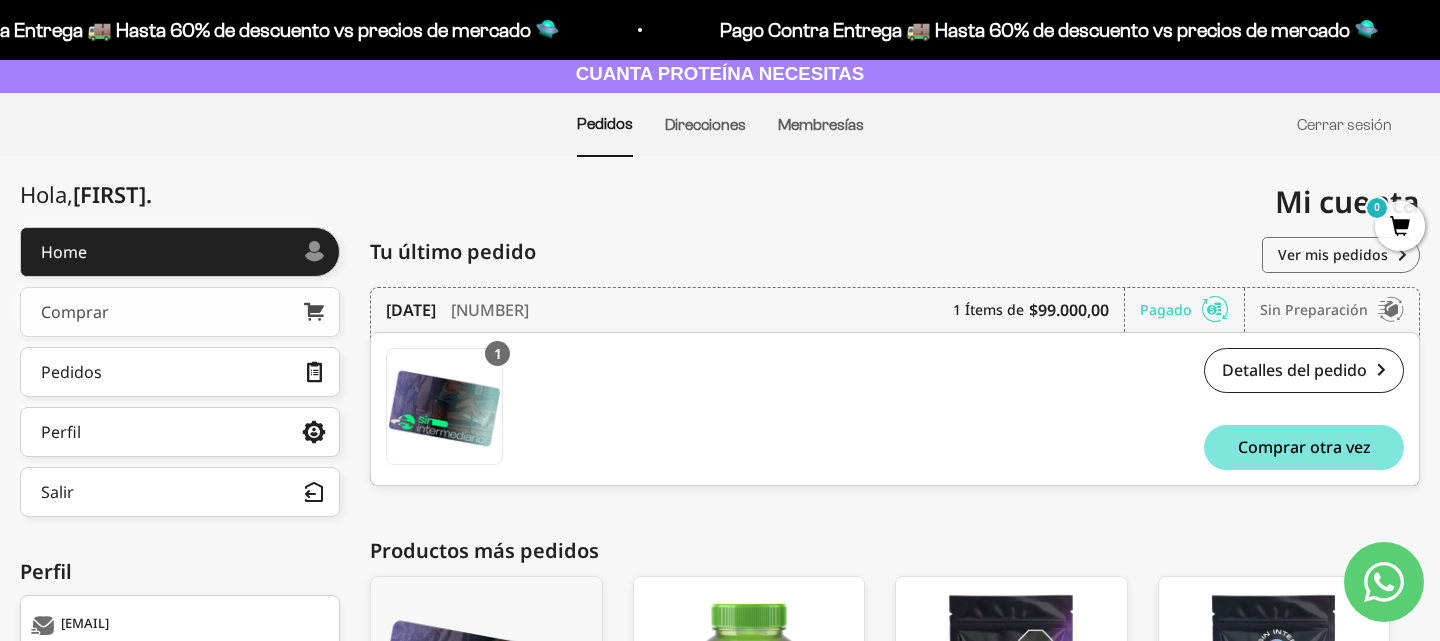 click on "Comprar" at bounding box center (180, 312) 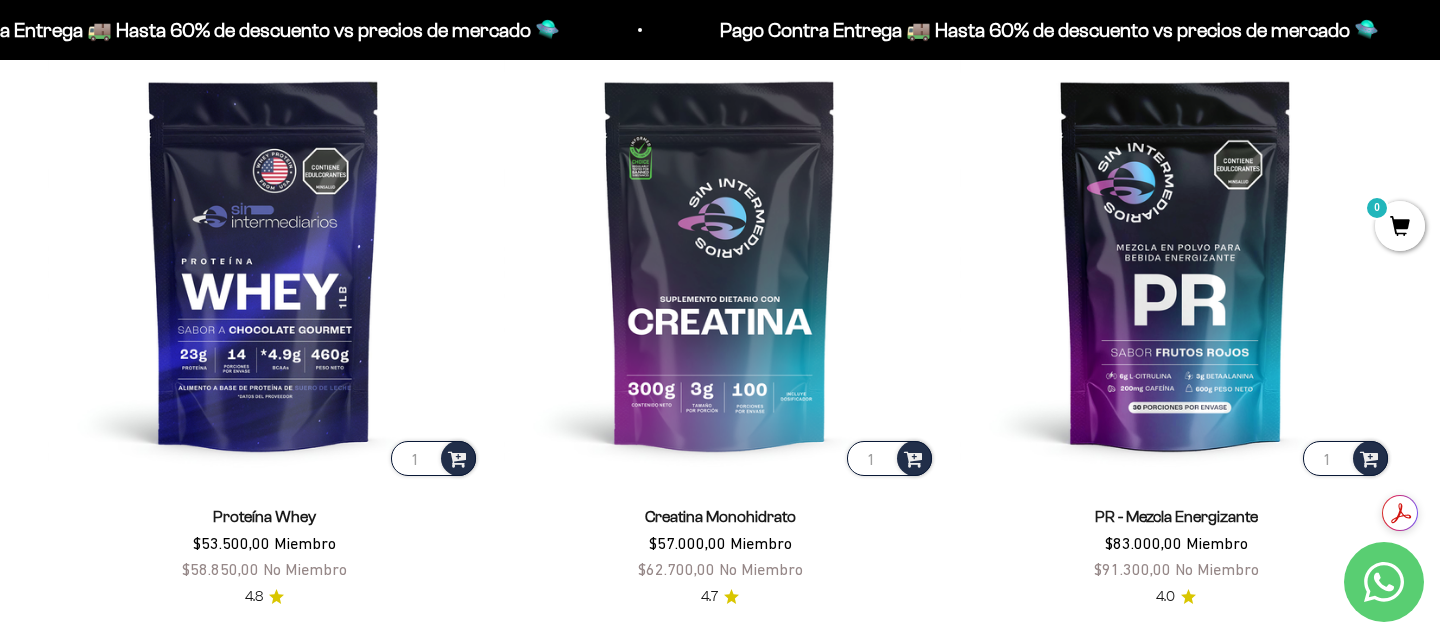 scroll, scrollTop: 876, scrollLeft: 0, axis: vertical 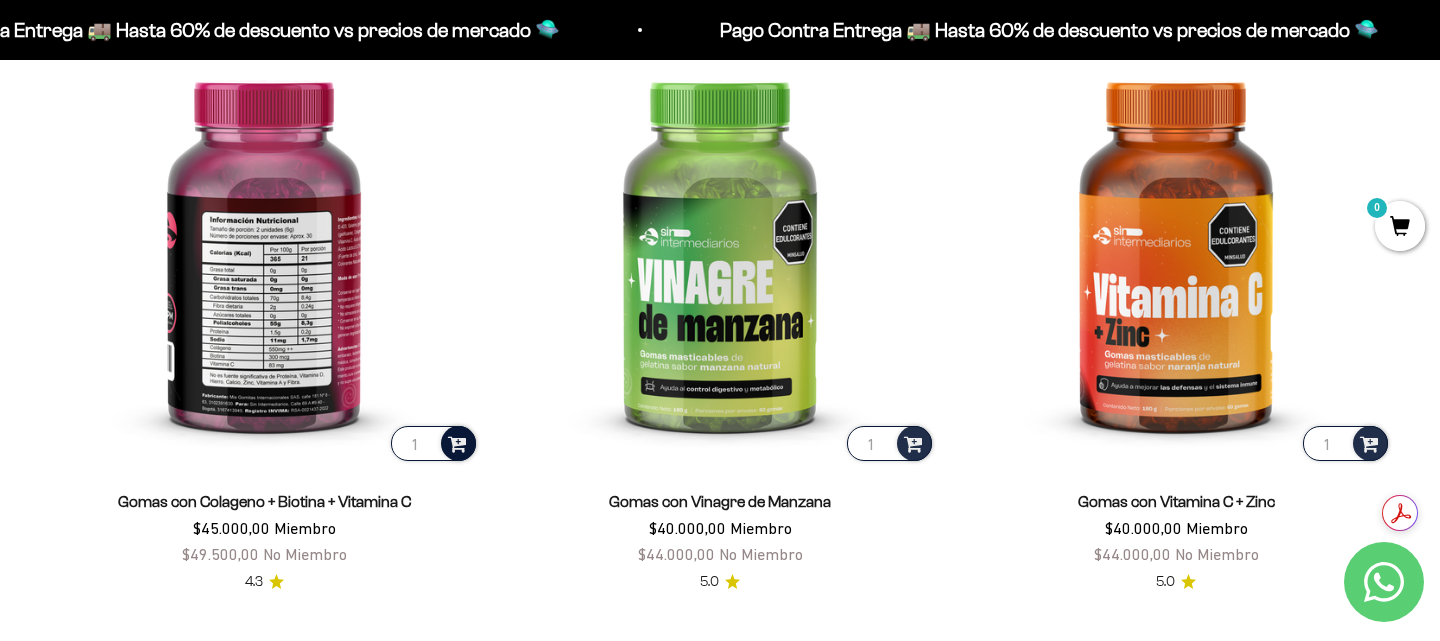 click at bounding box center [457, 442] 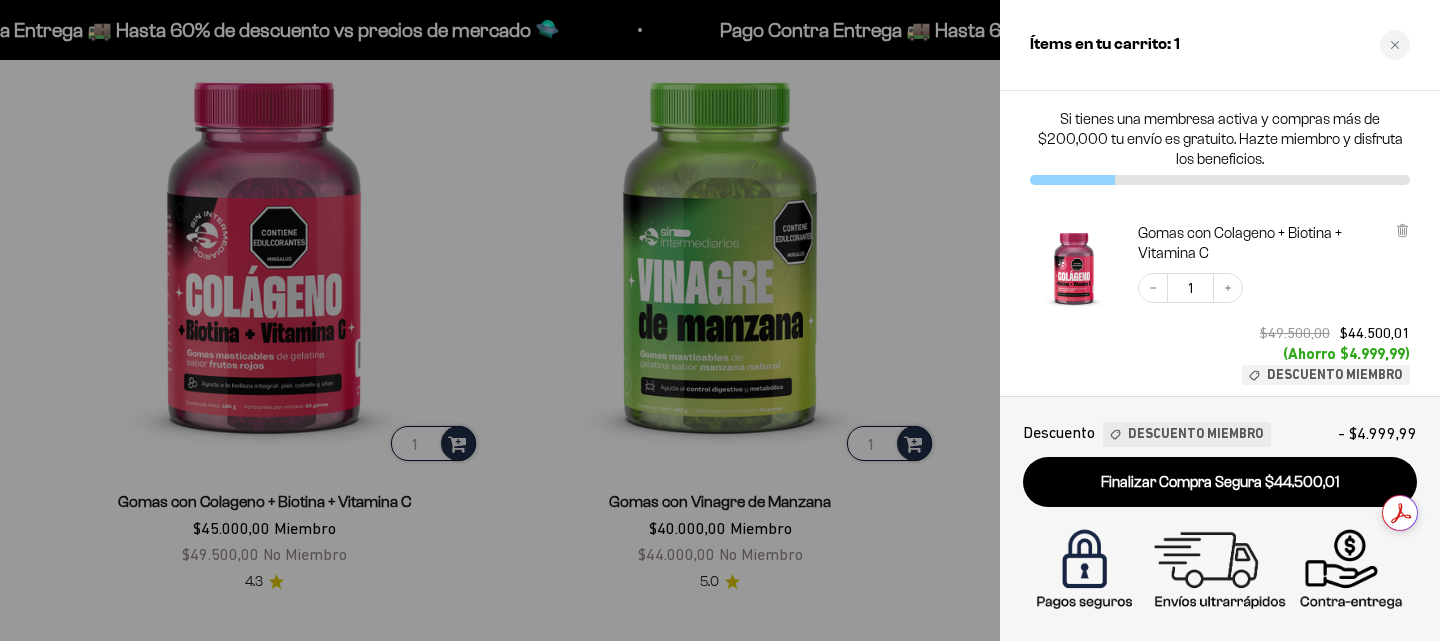 click at bounding box center [720, 320] 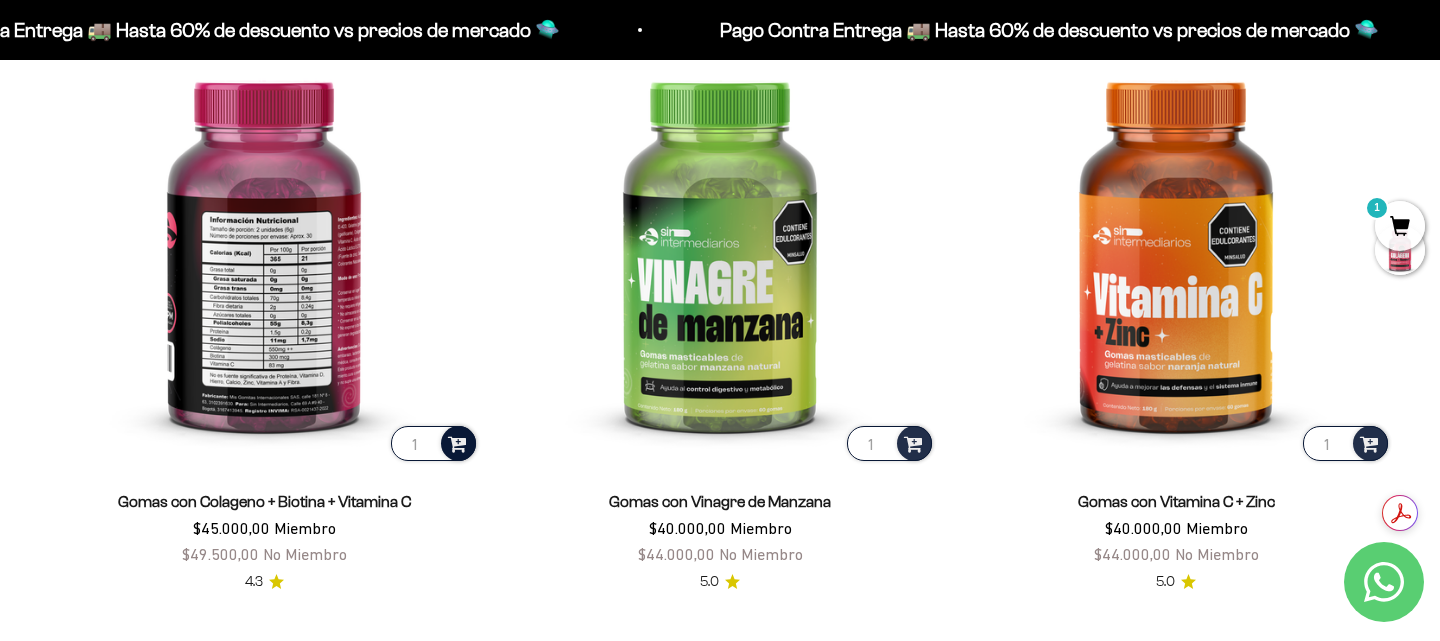 click at bounding box center (457, 442) 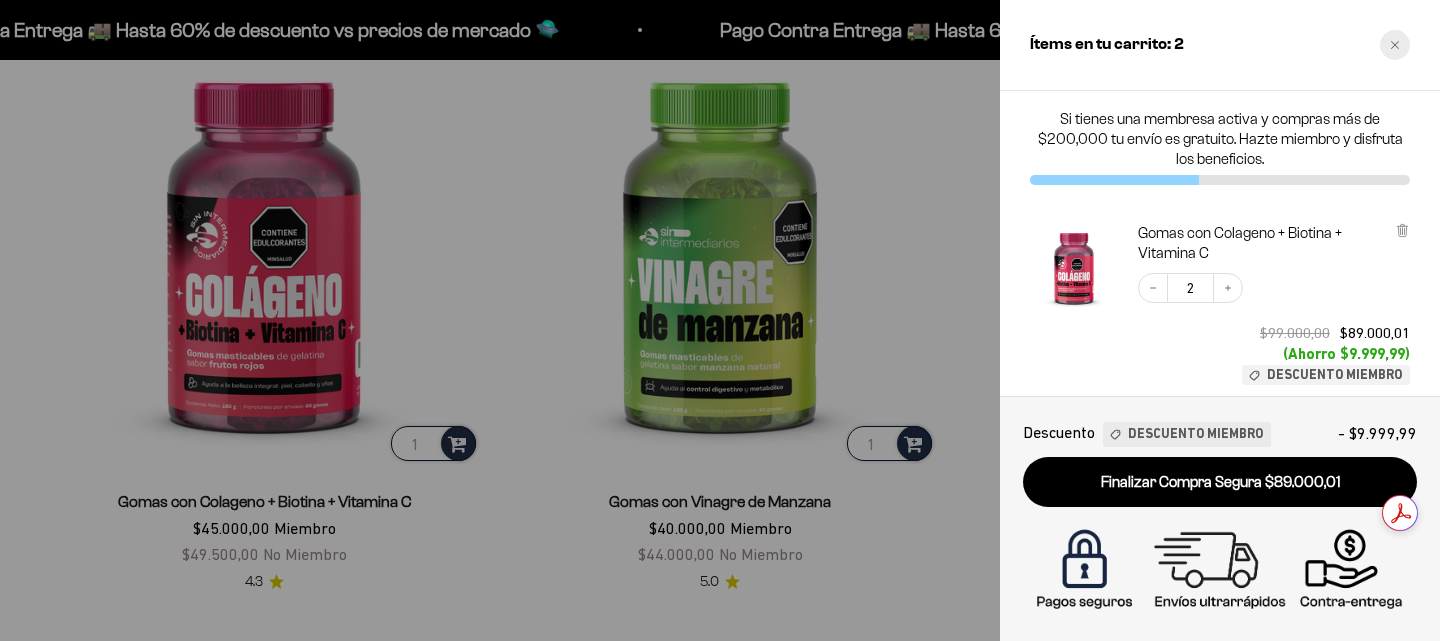 click 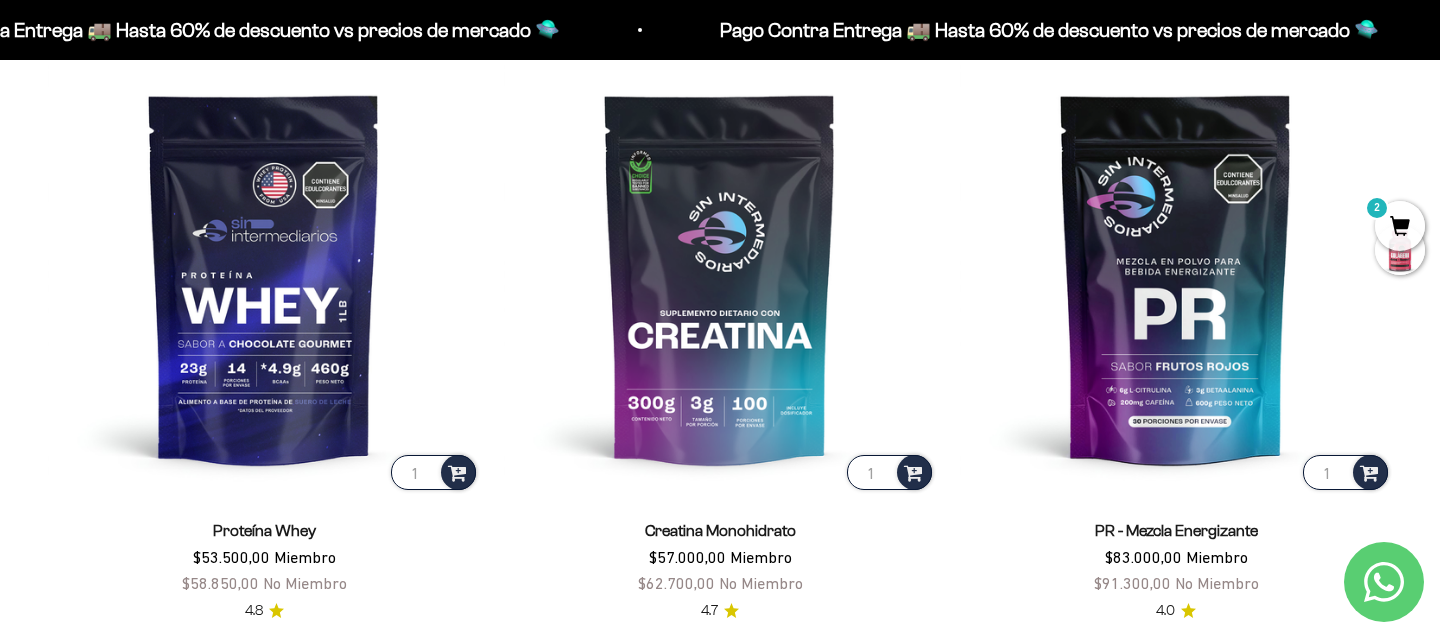 scroll, scrollTop: 856, scrollLeft: 0, axis: vertical 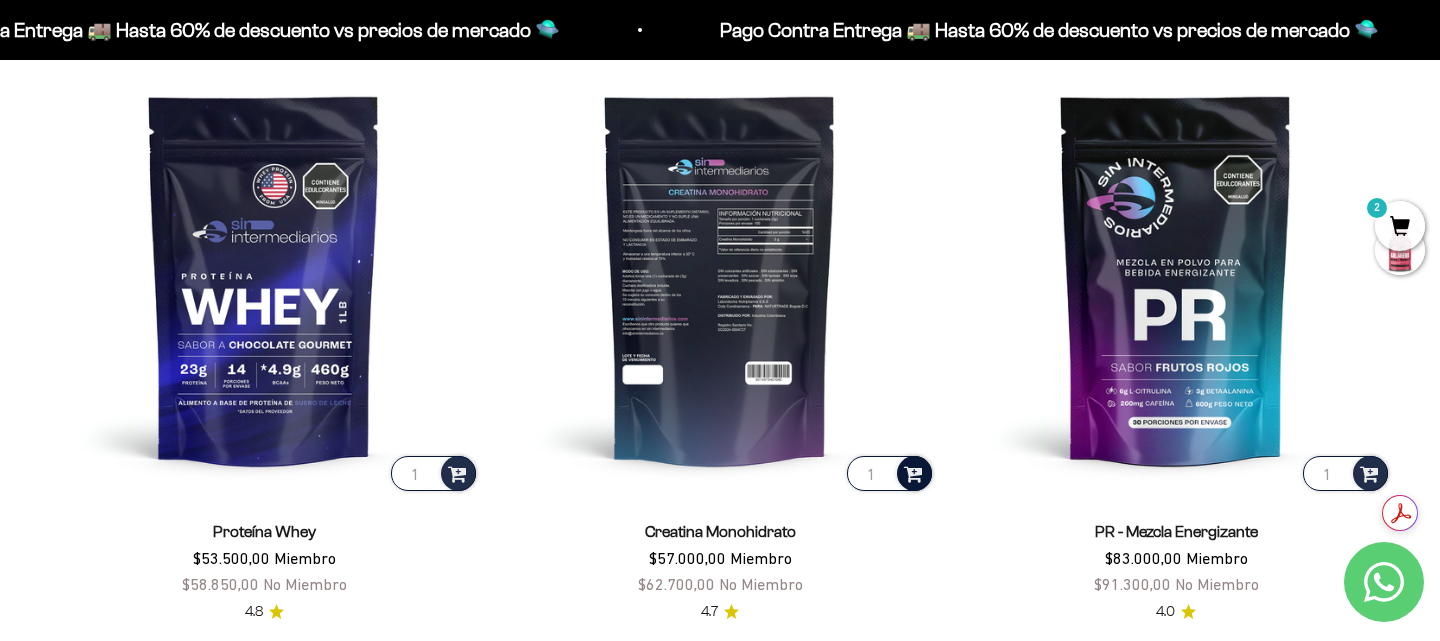 click at bounding box center [913, 472] 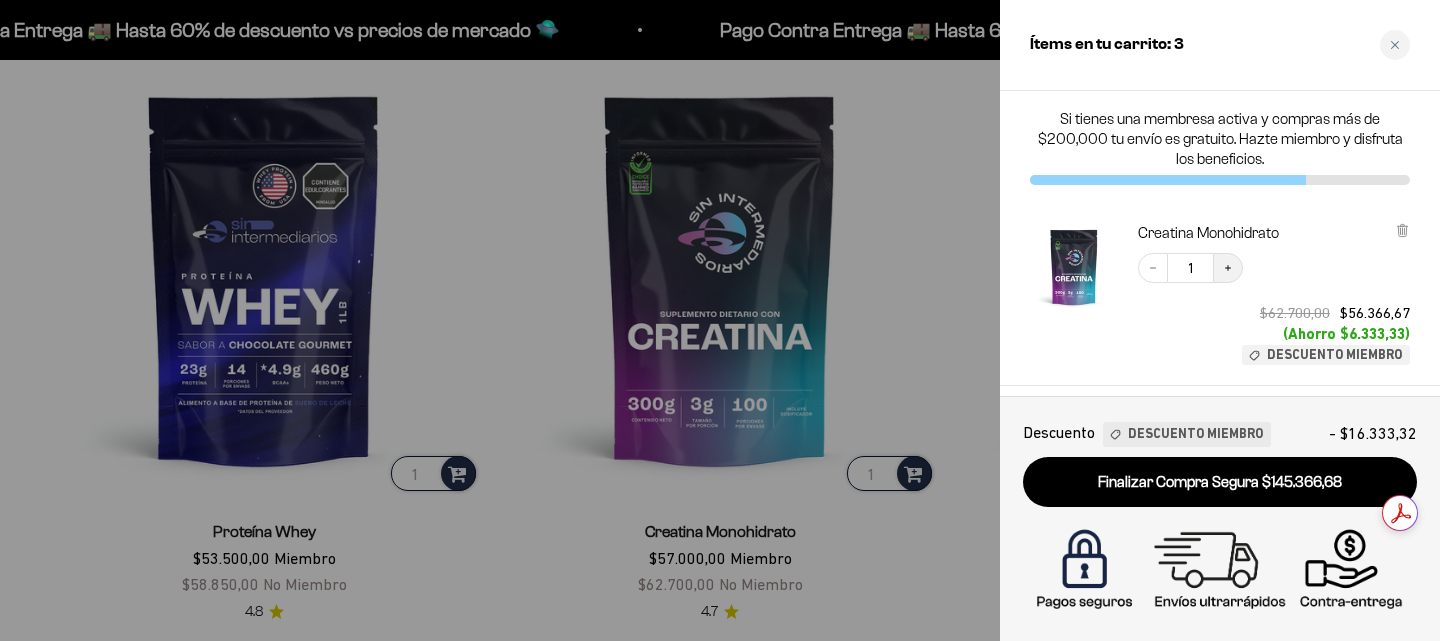 click 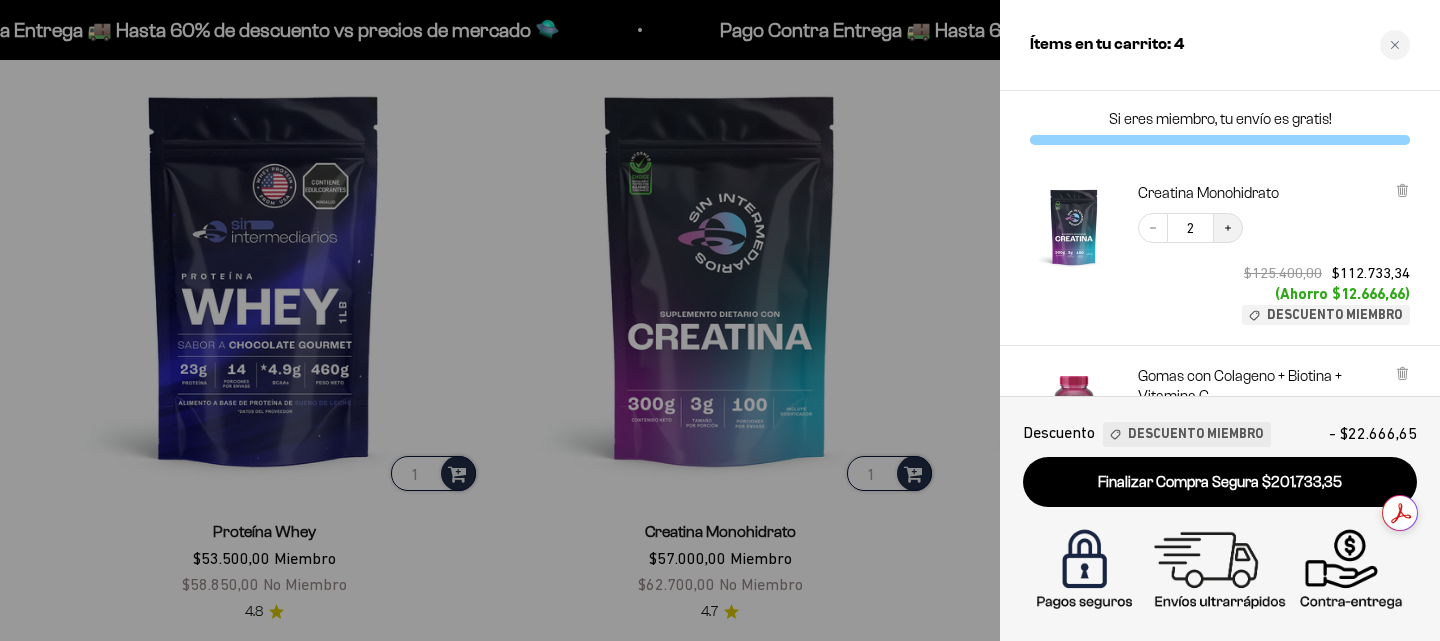 click on "Increase quantity" at bounding box center (1228, 228) 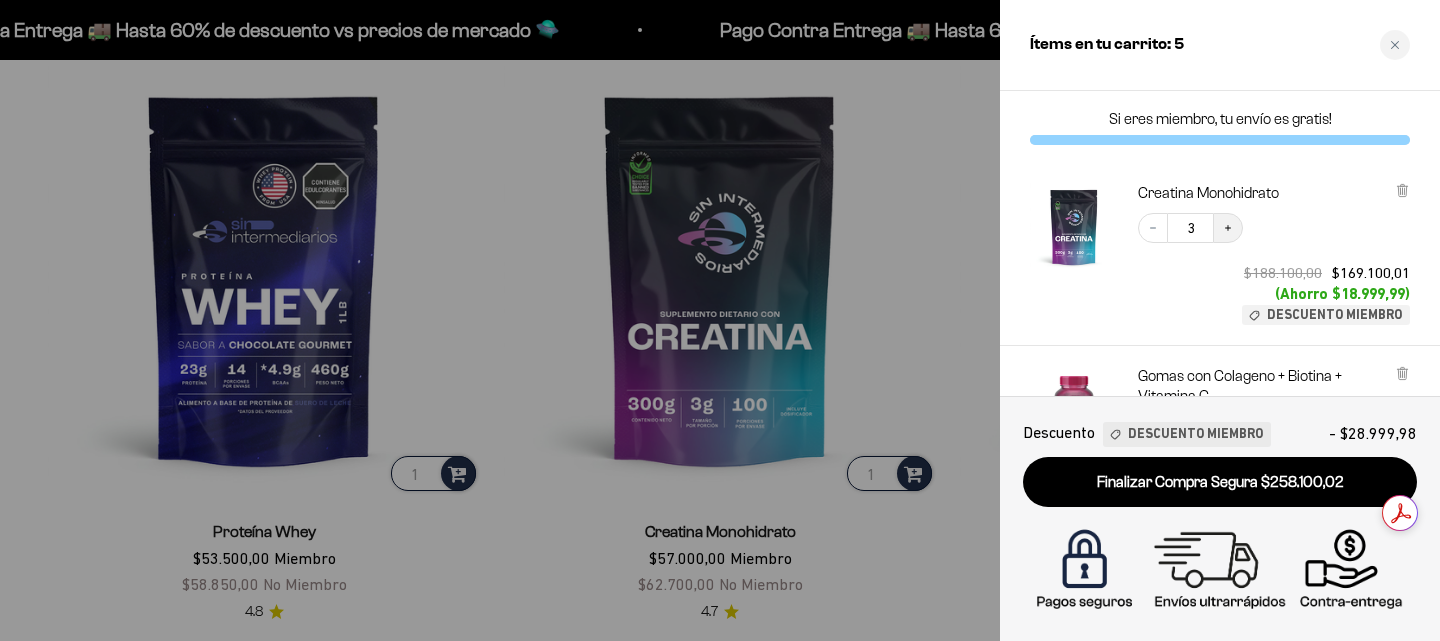 click 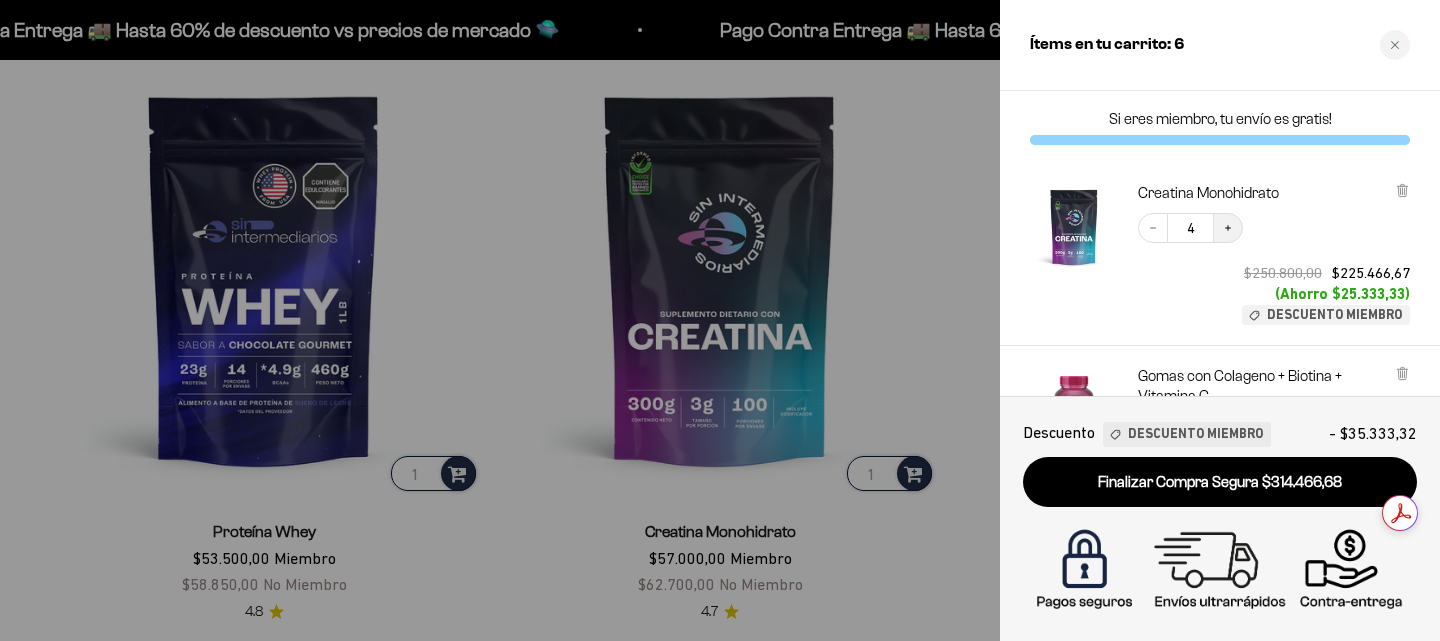 click 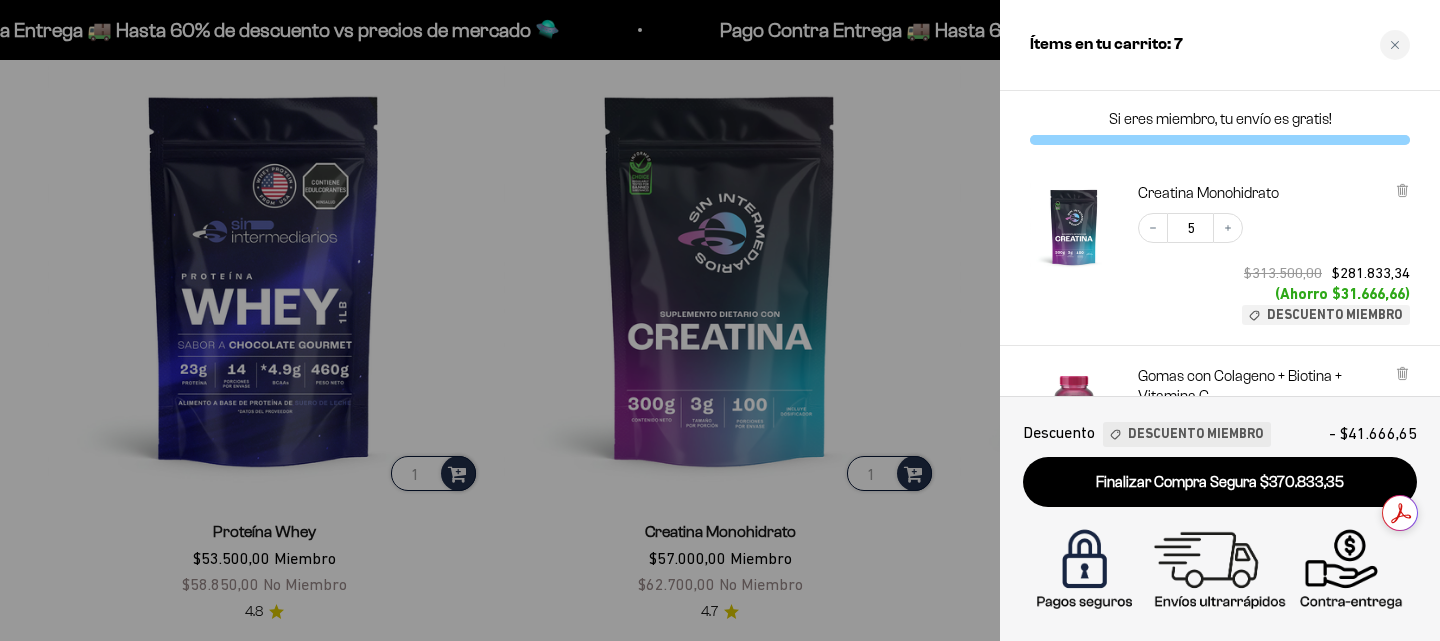 click at bounding box center (720, 320) 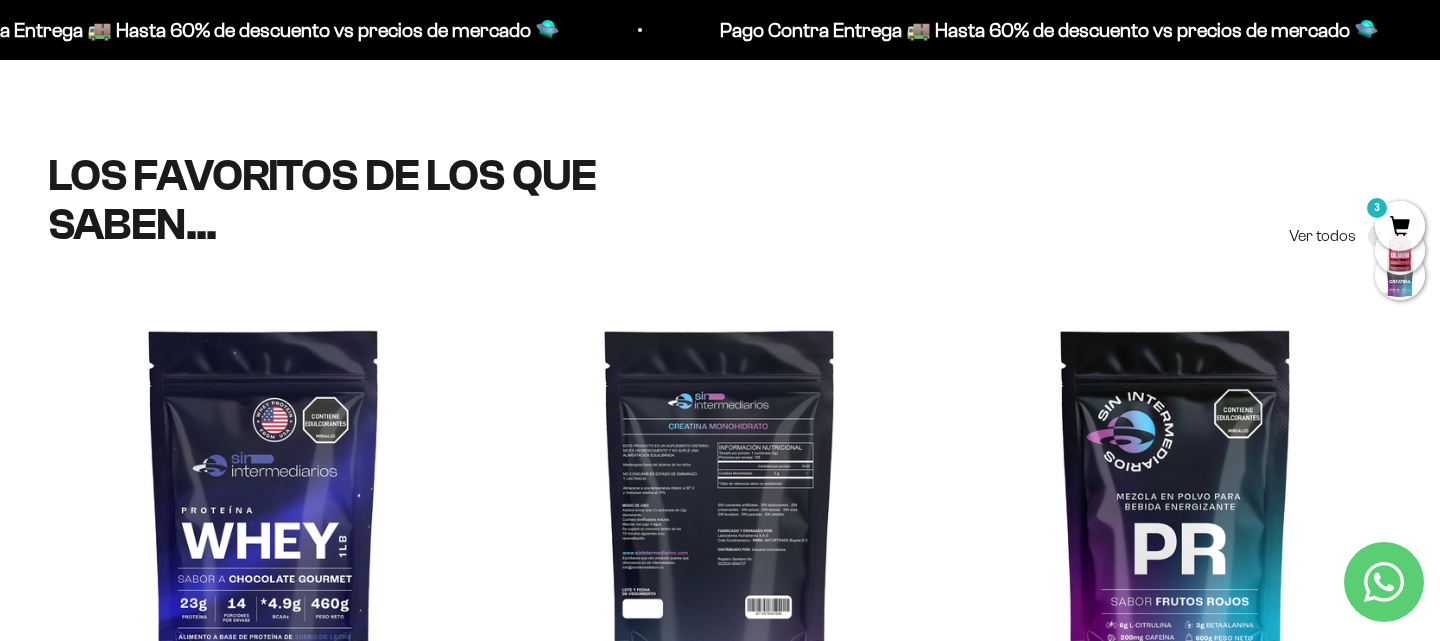 scroll, scrollTop: 0, scrollLeft: 0, axis: both 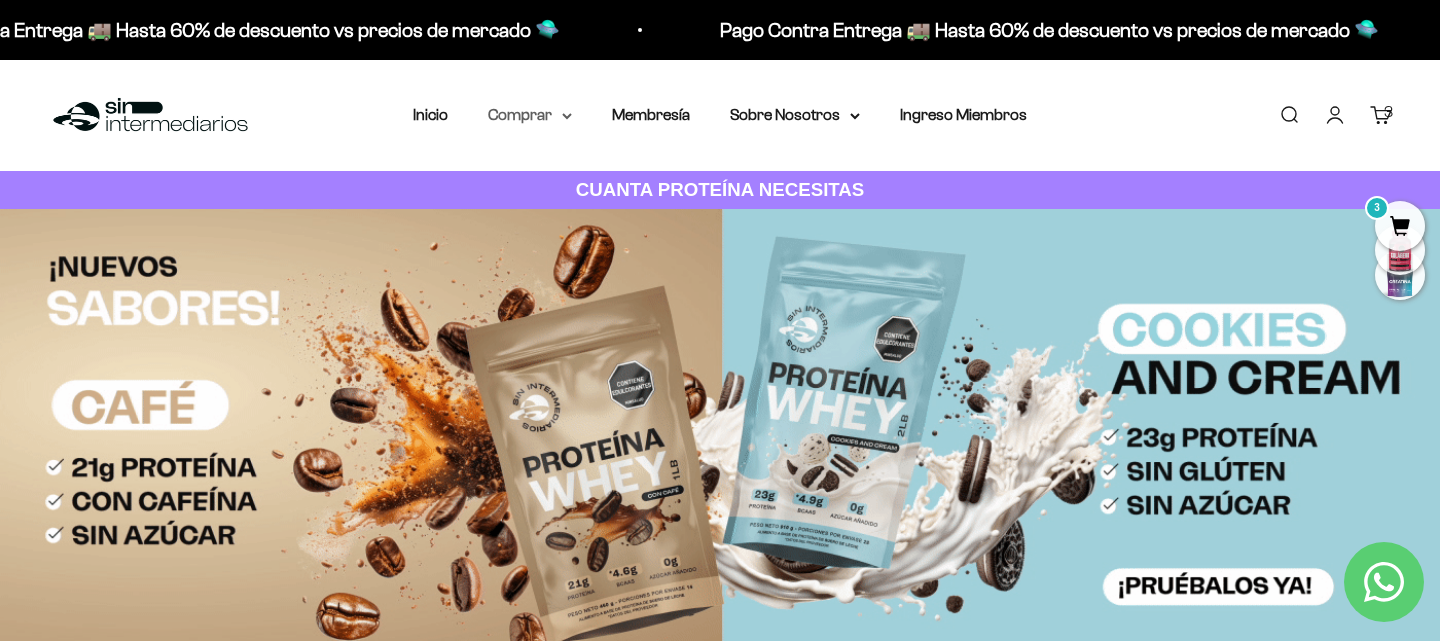 click on "Comprar" at bounding box center [530, 115] 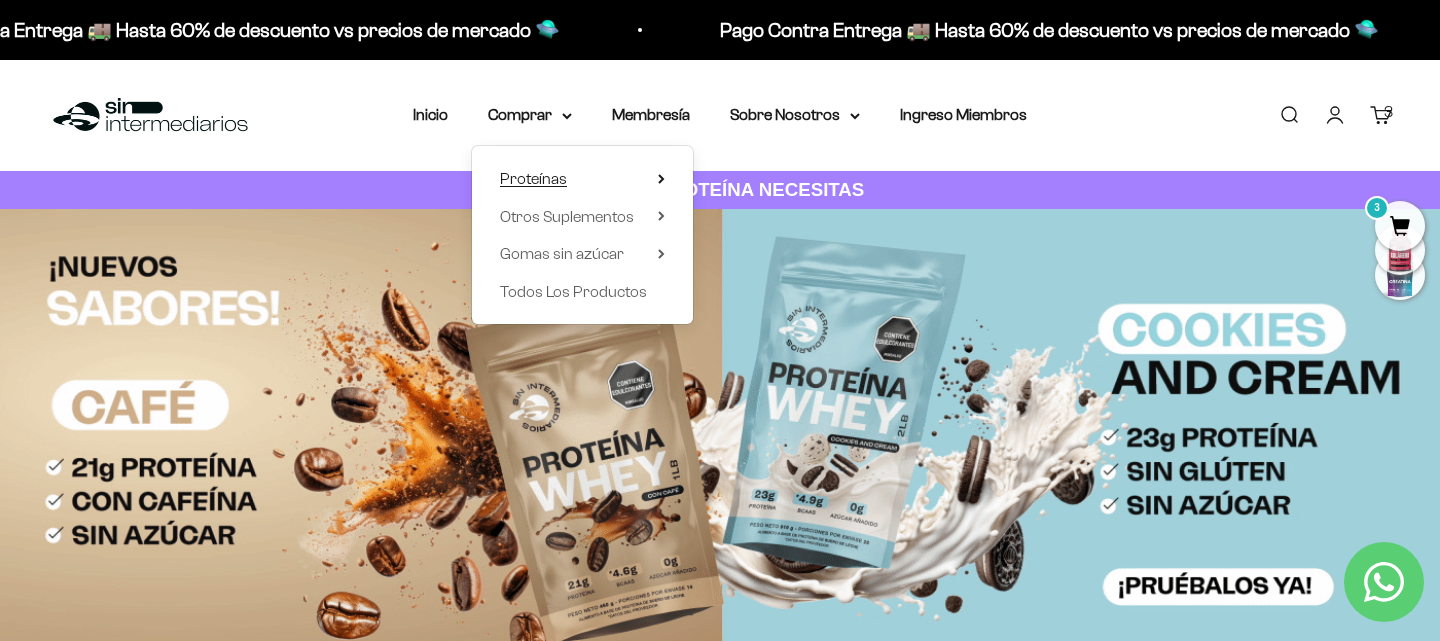 click on "Proteínas" at bounding box center (533, 178) 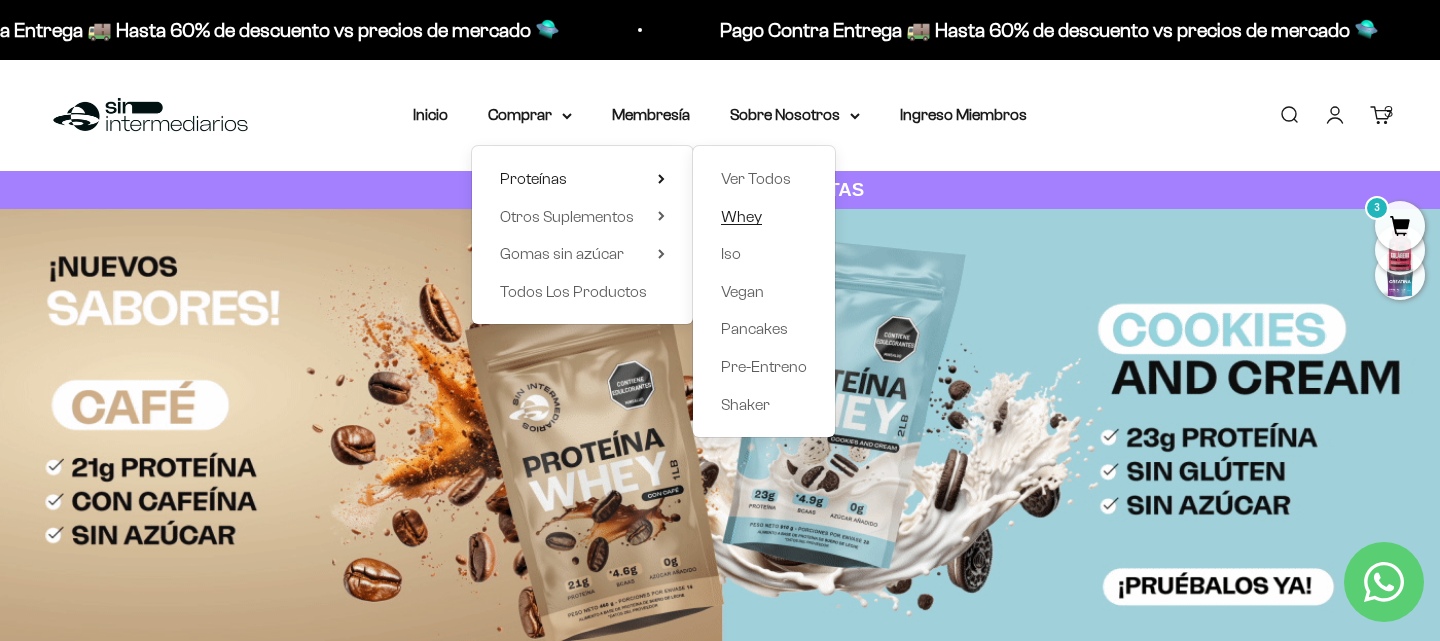 click on "Whey" at bounding box center (741, 216) 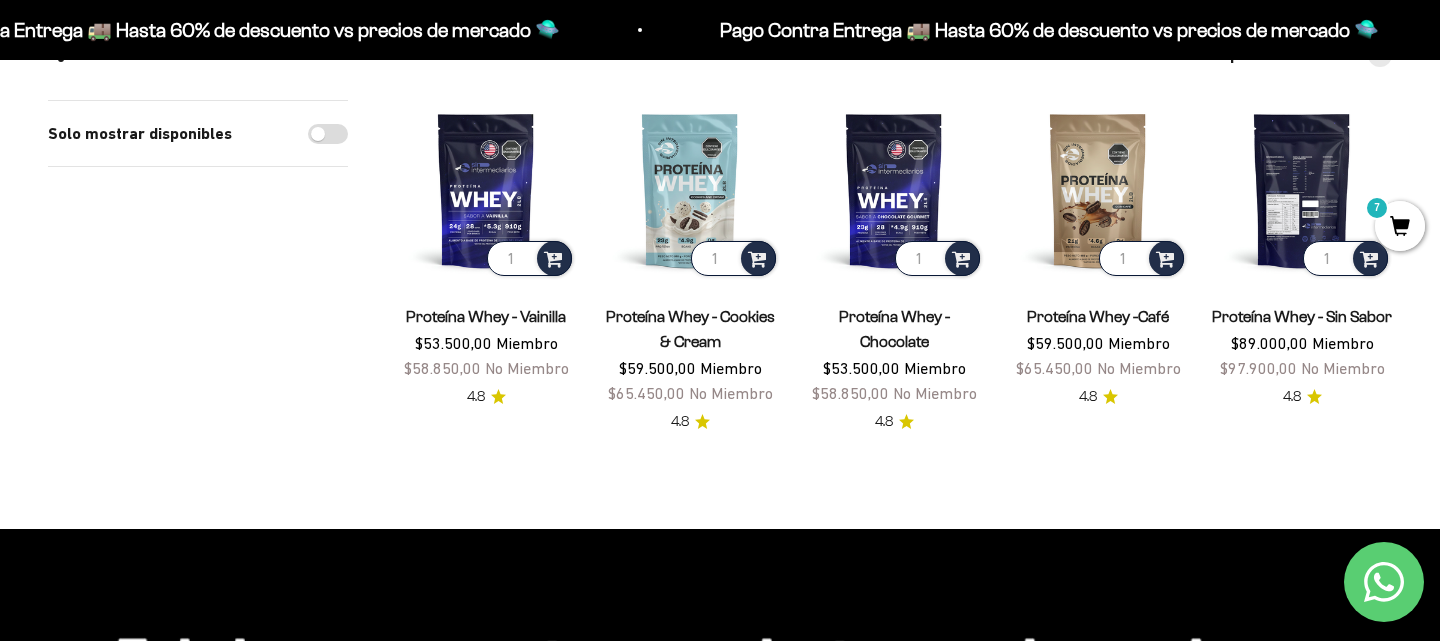 scroll, scrollTop: 175, scrollLeft: 0, axis: vertical 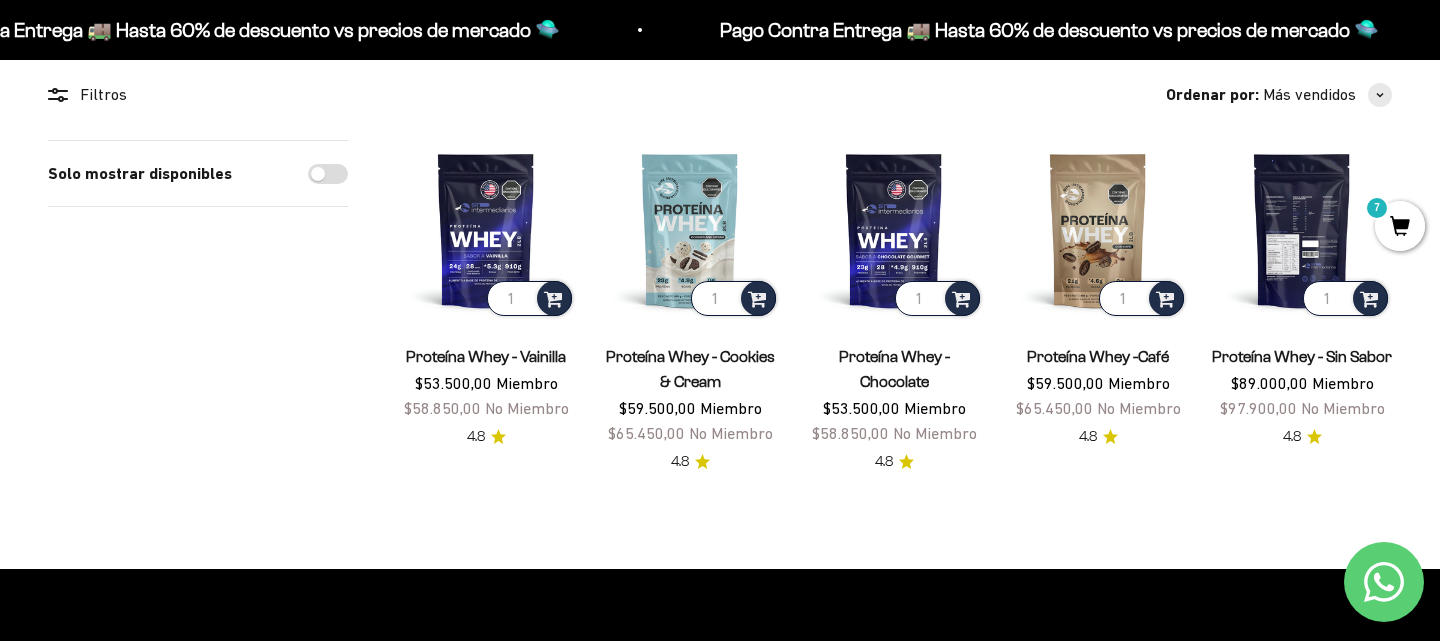 click at bounding box center [1302, 230] 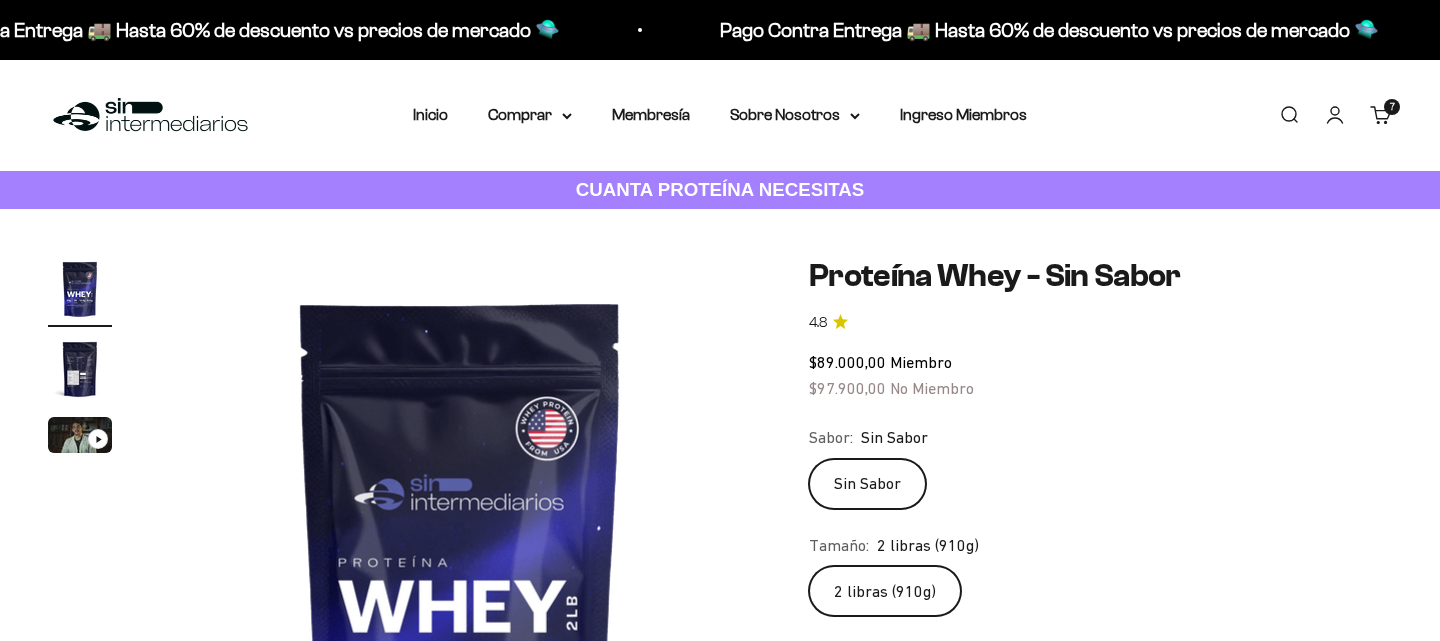 scroll, scrollTop: 0, scrollLeft: 0, axis: both 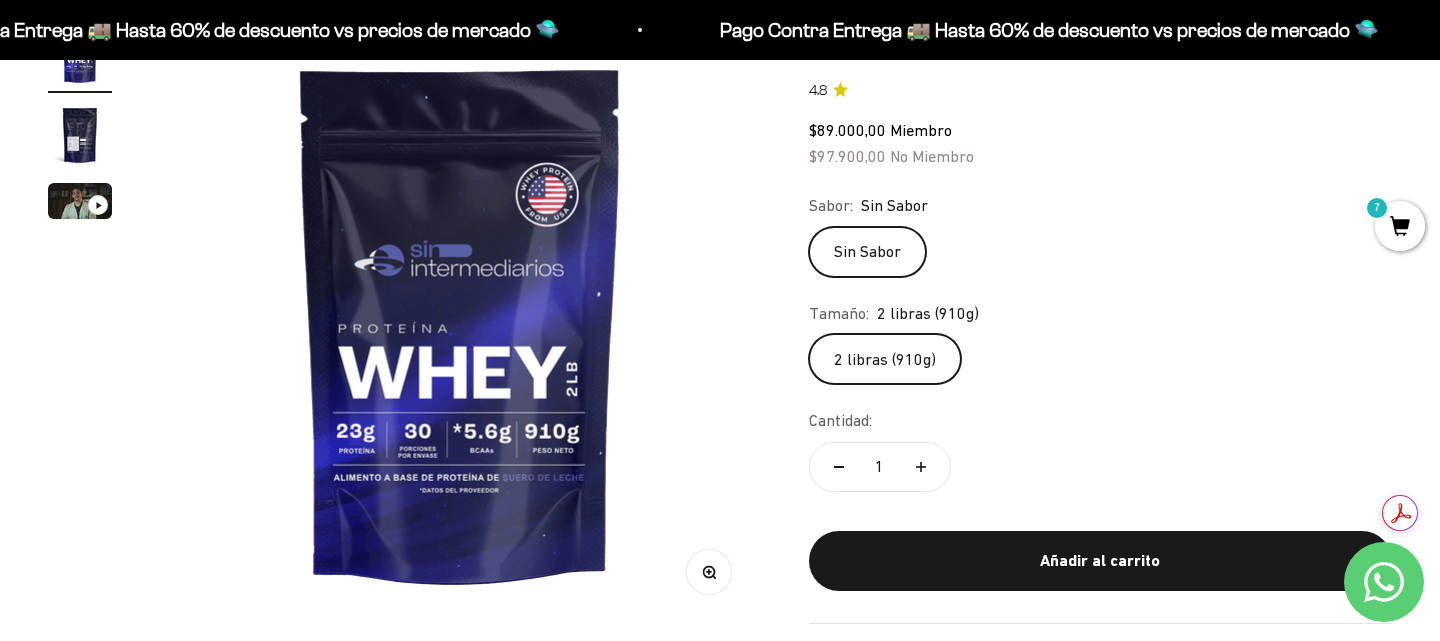 click 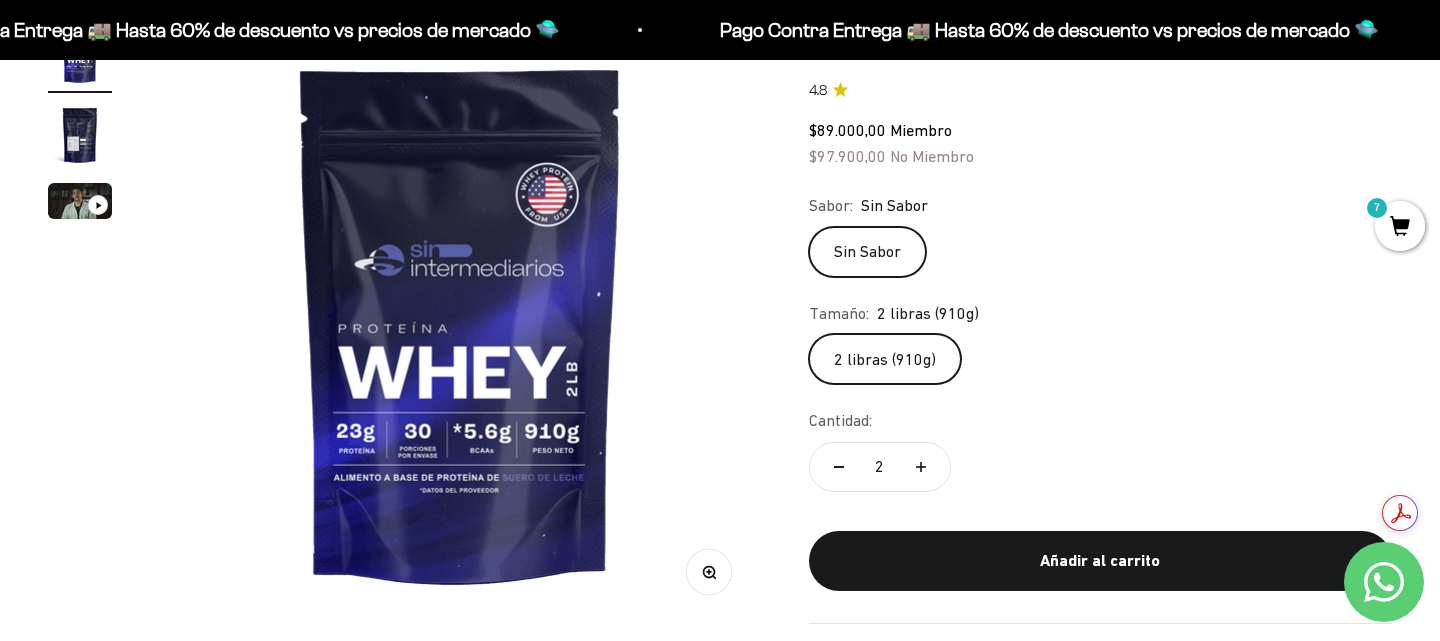 click 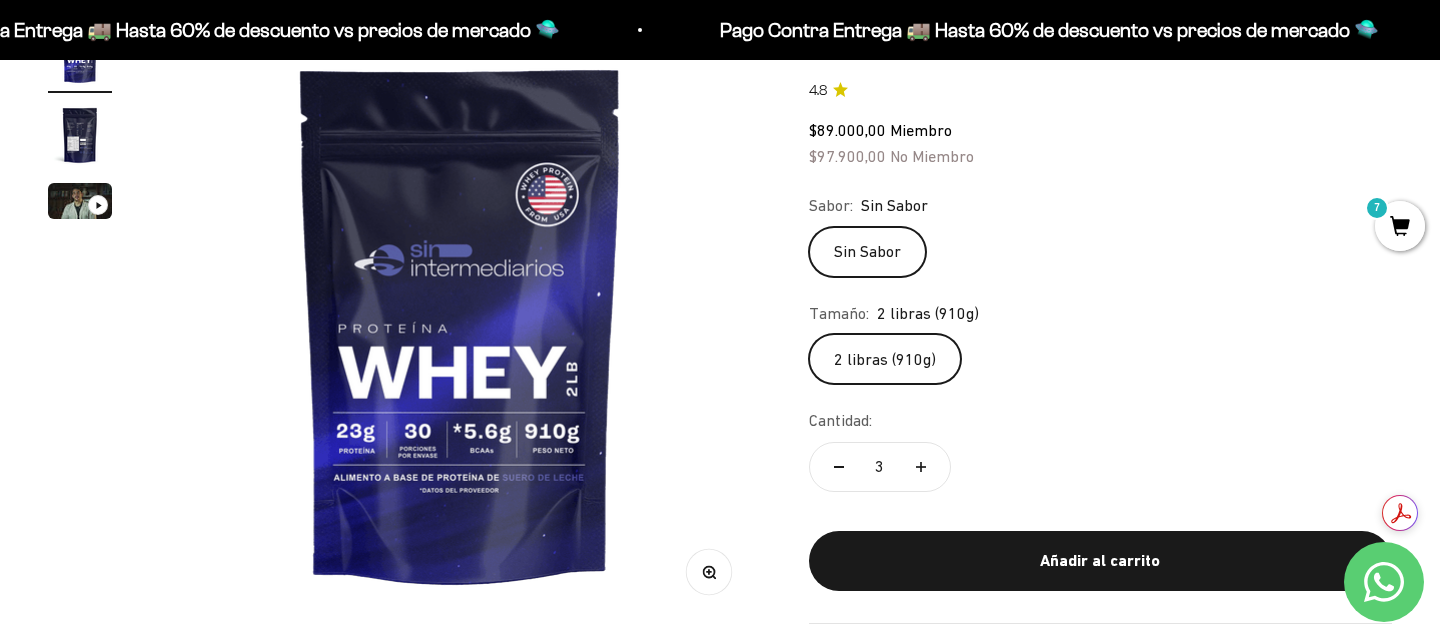click on "7" at bounding box center [1400, 226] 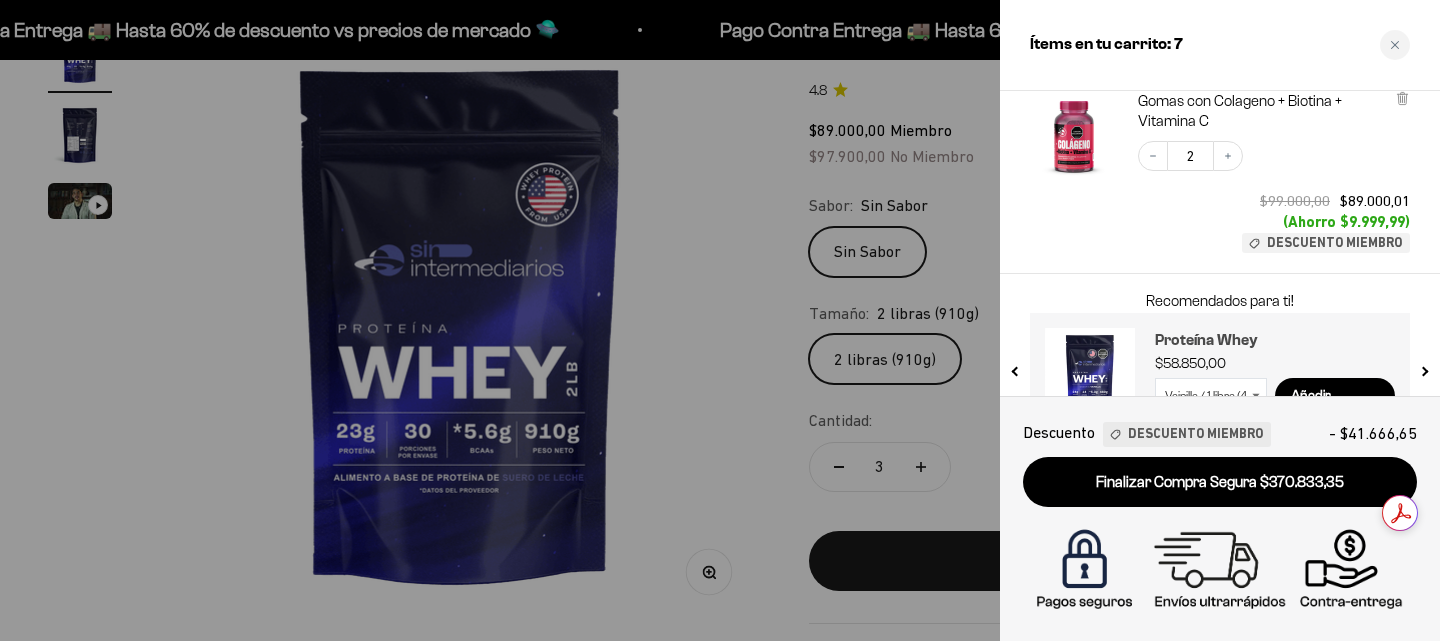 scroll, scrollTop: 327, scrollLeft: 0, axis: vertical 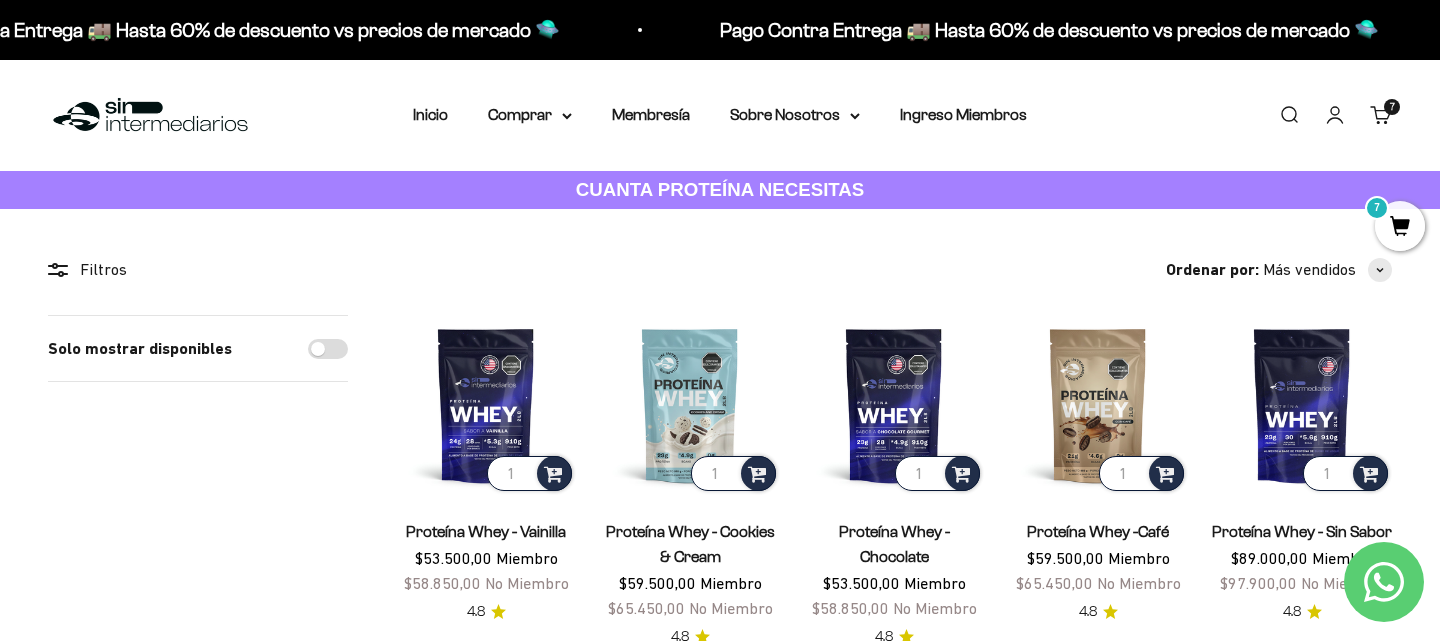click on "Carrito
7 artículos
7" at bounding box center (1381, 115) 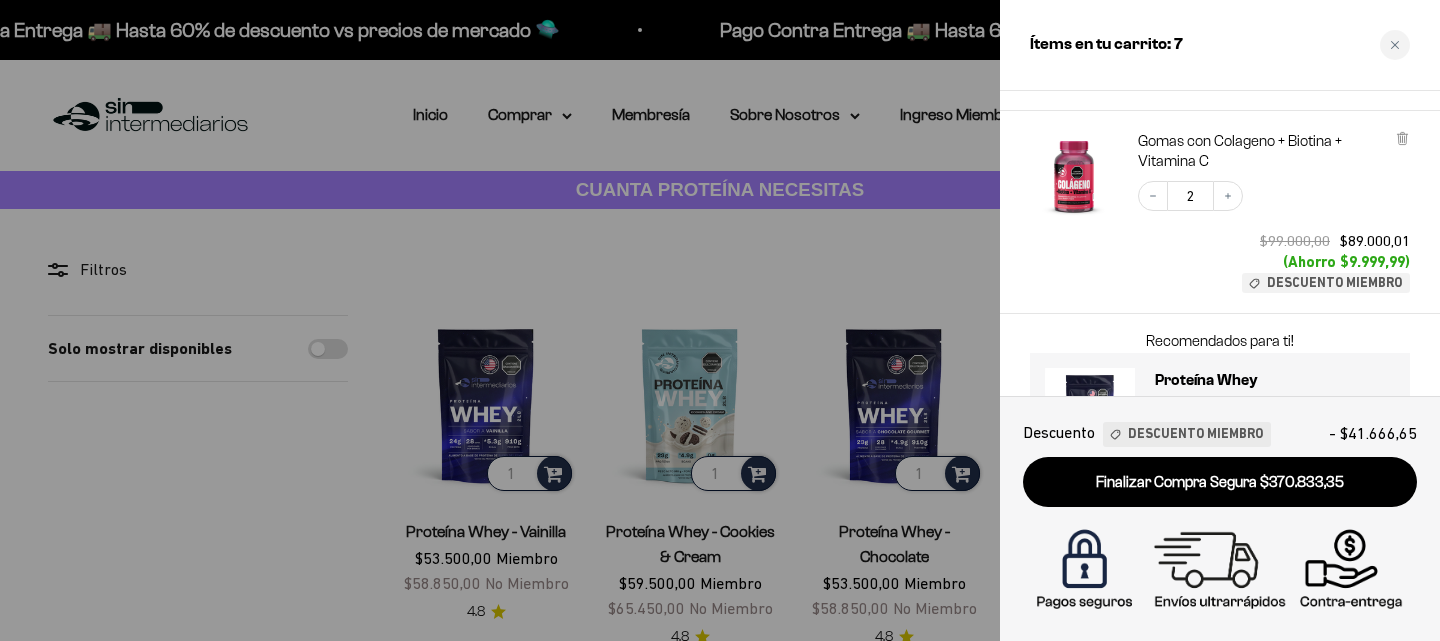scroll, scrollTop: 327, scrollLeft: 0, axis: vertical 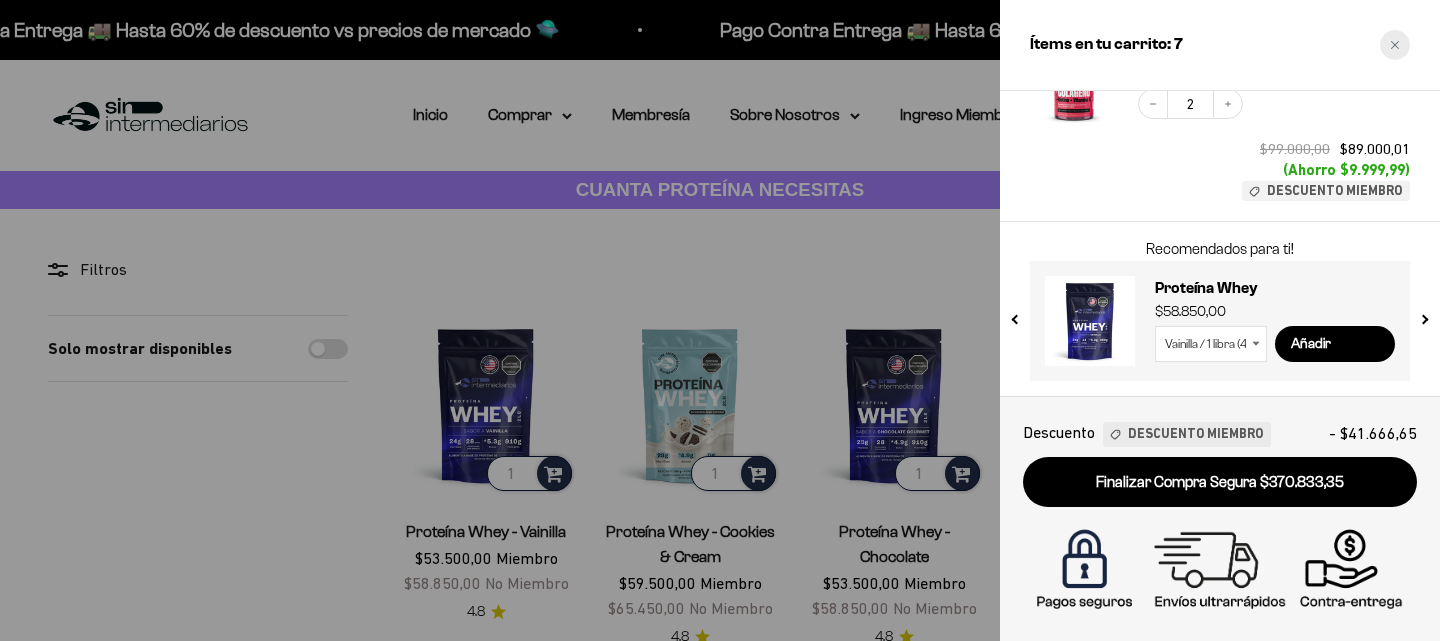 click at bounding box center [1395, 45] 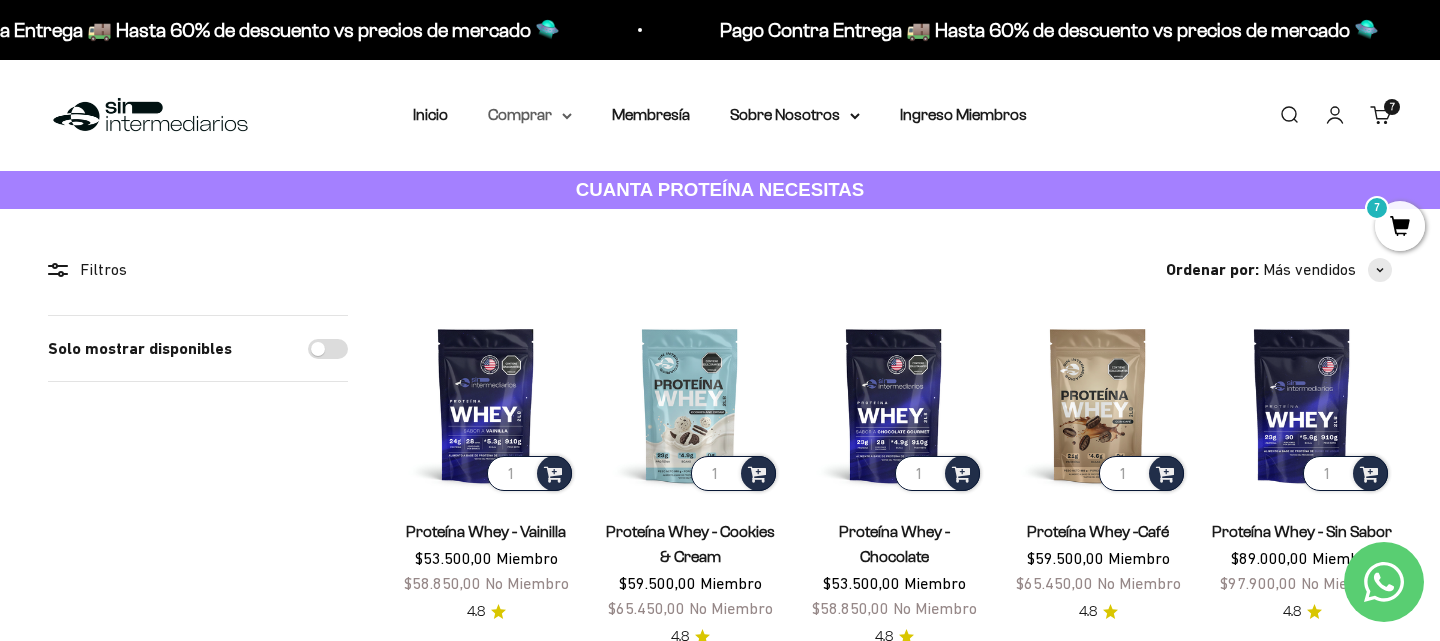 click on "Comprar" at bounding box center [530, 115] 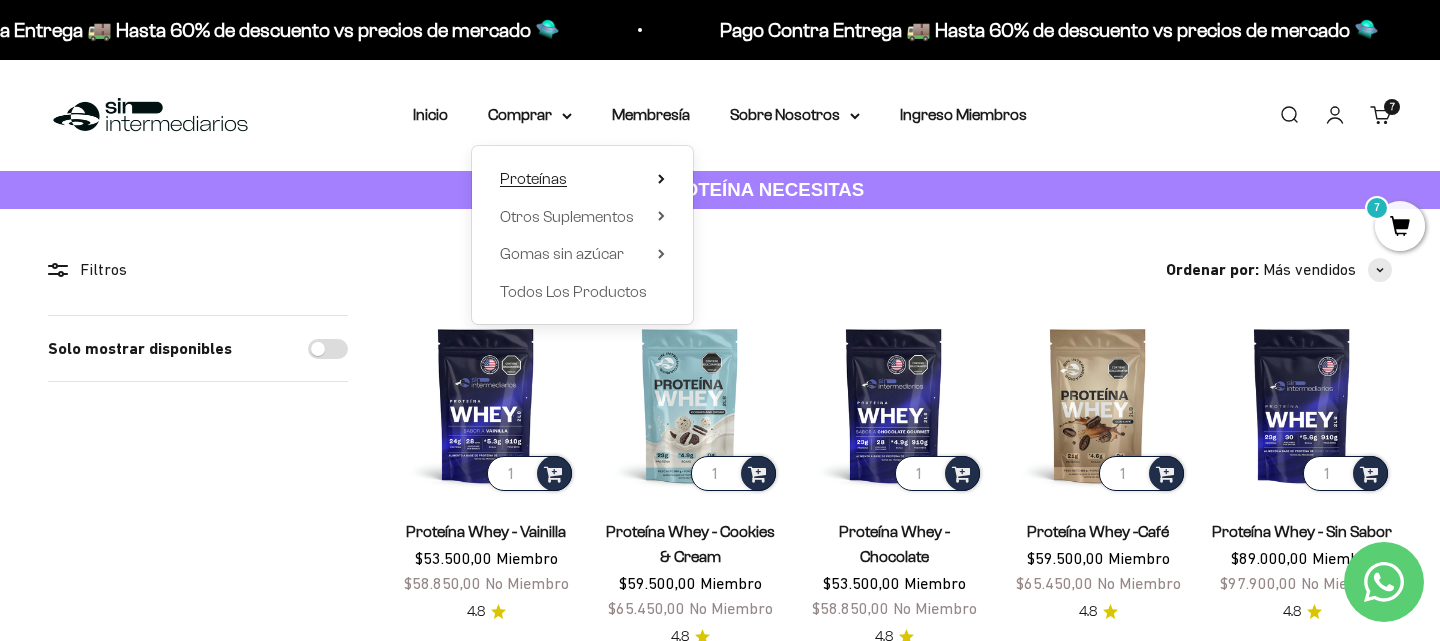 click on "Proteínas" at bounding box center (533, 178) 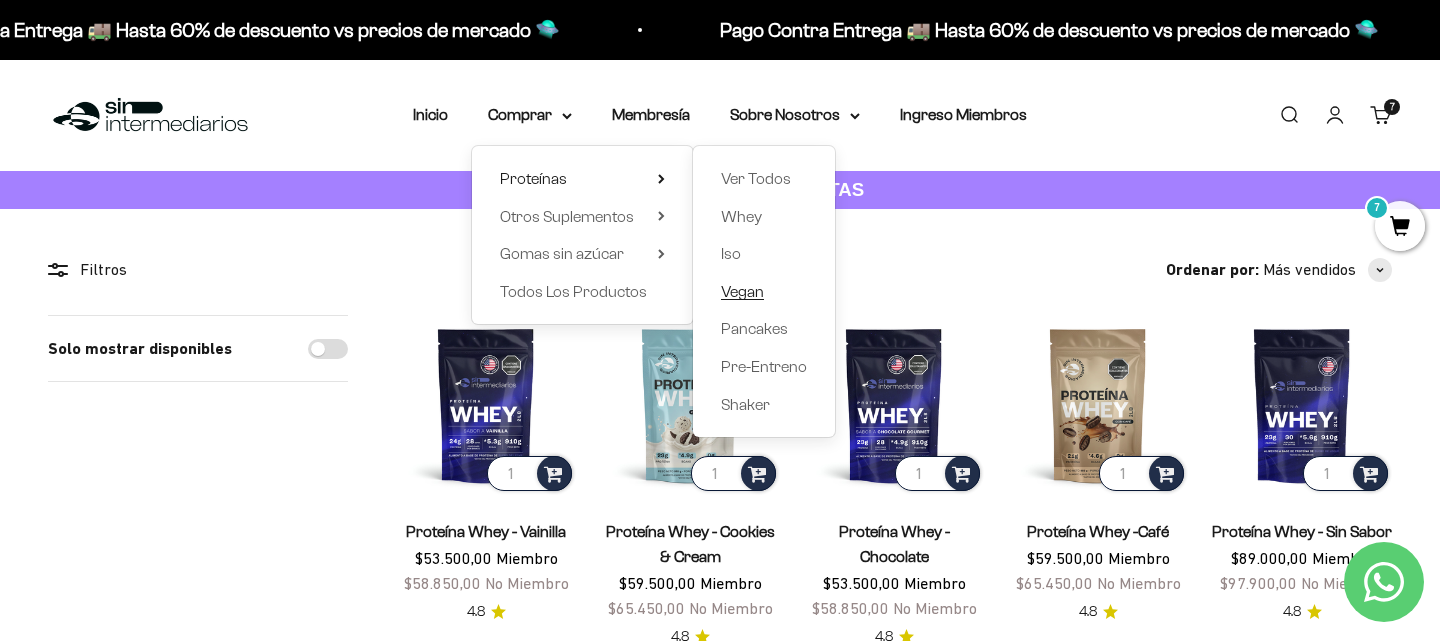 click on "Vegan" at bounding box center (742, 291) 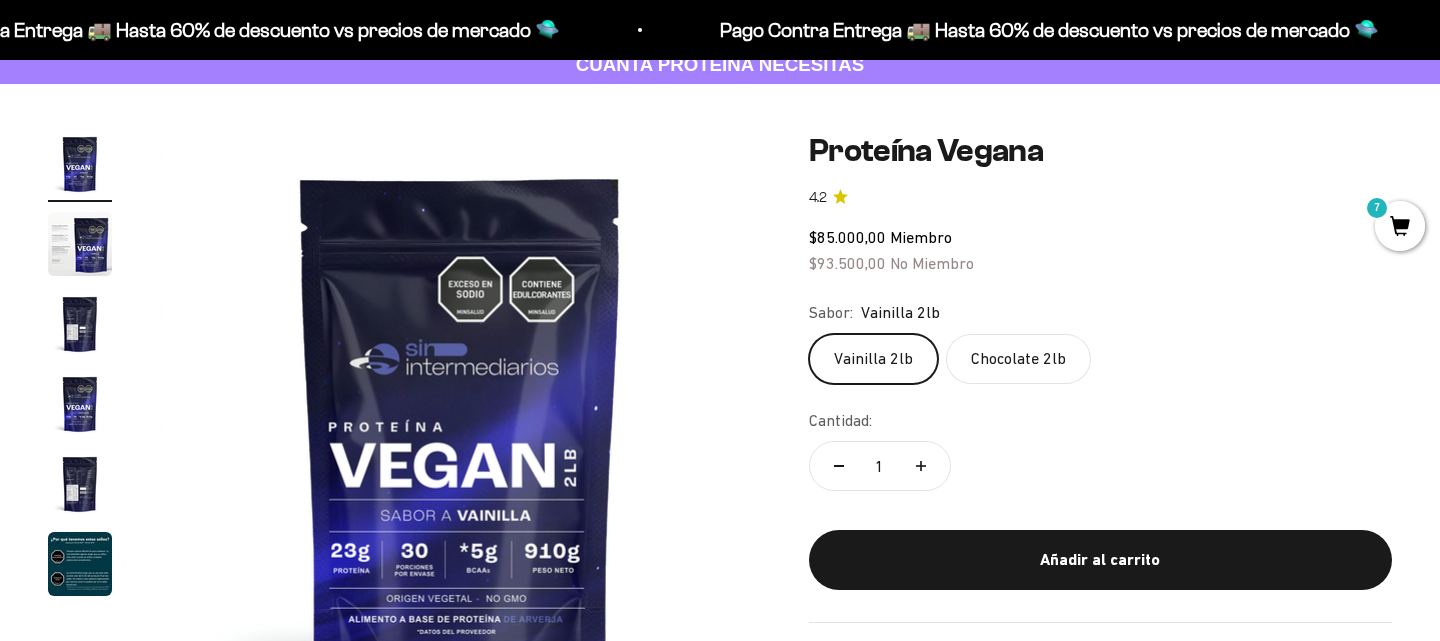 scroll, scrollTop: 127, scrollLeft: 0, axis: vertical 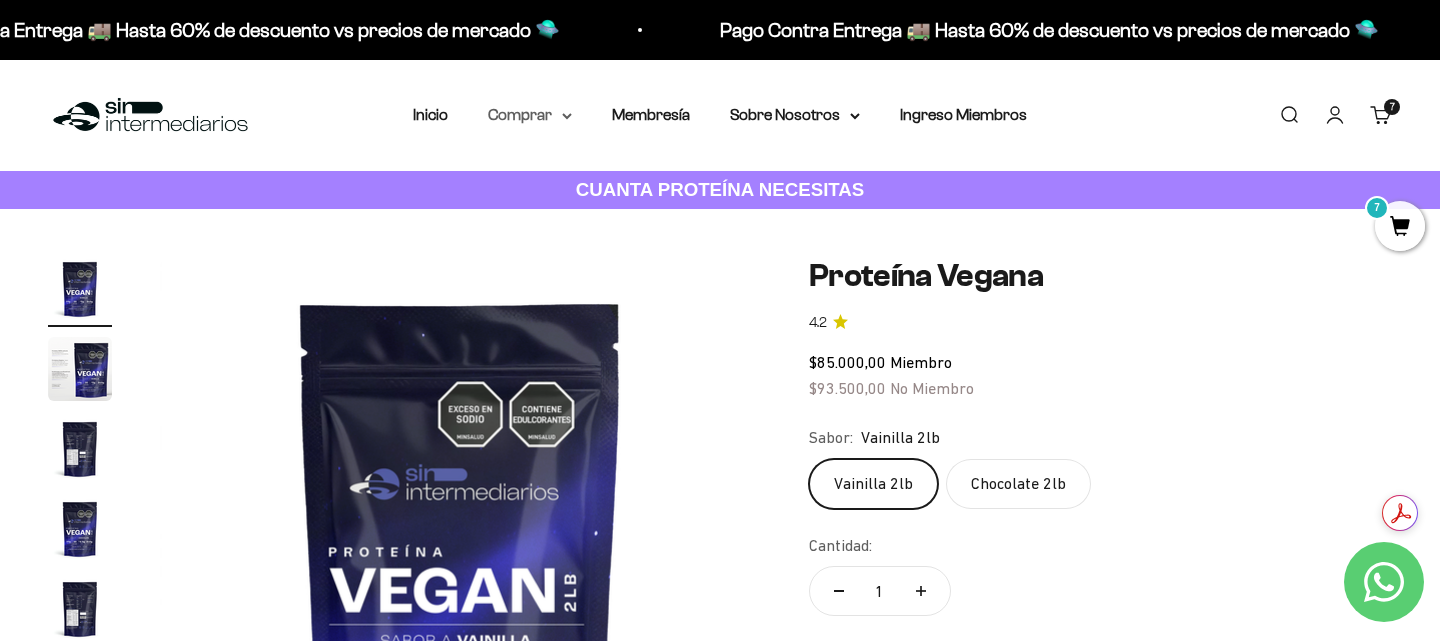 click 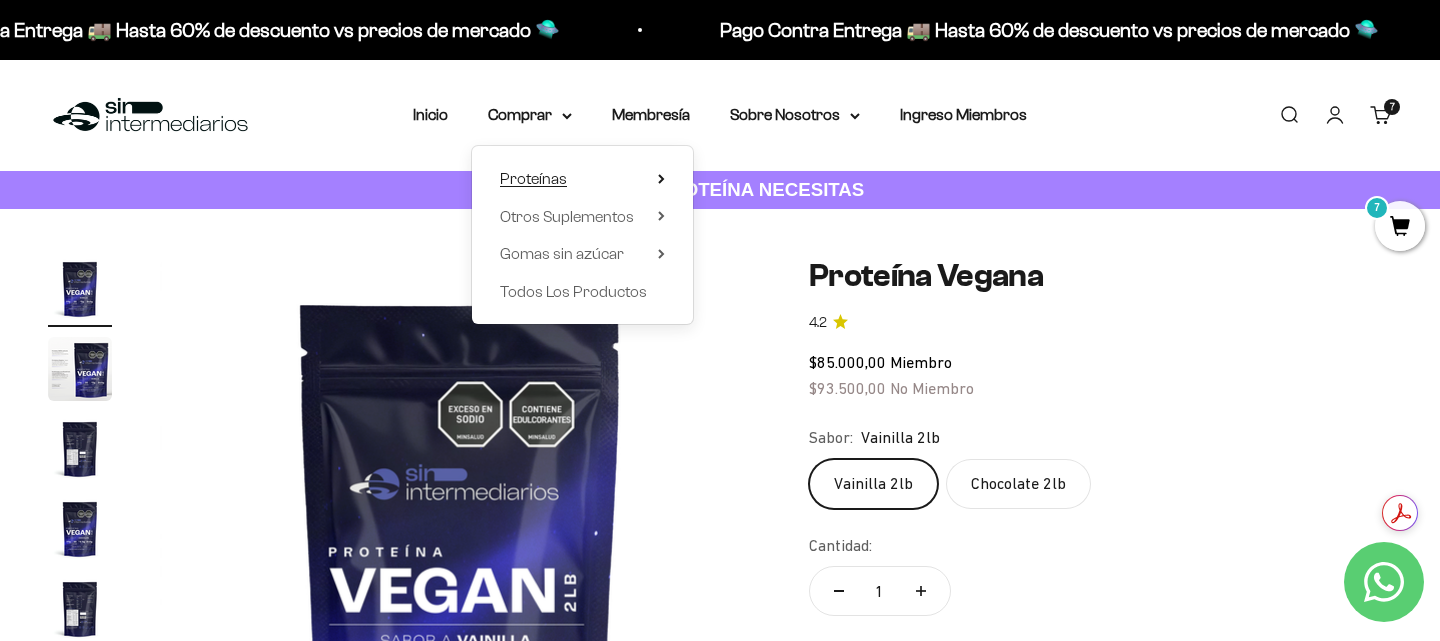 click on "Proteínas" at bounding box center (533, 178) 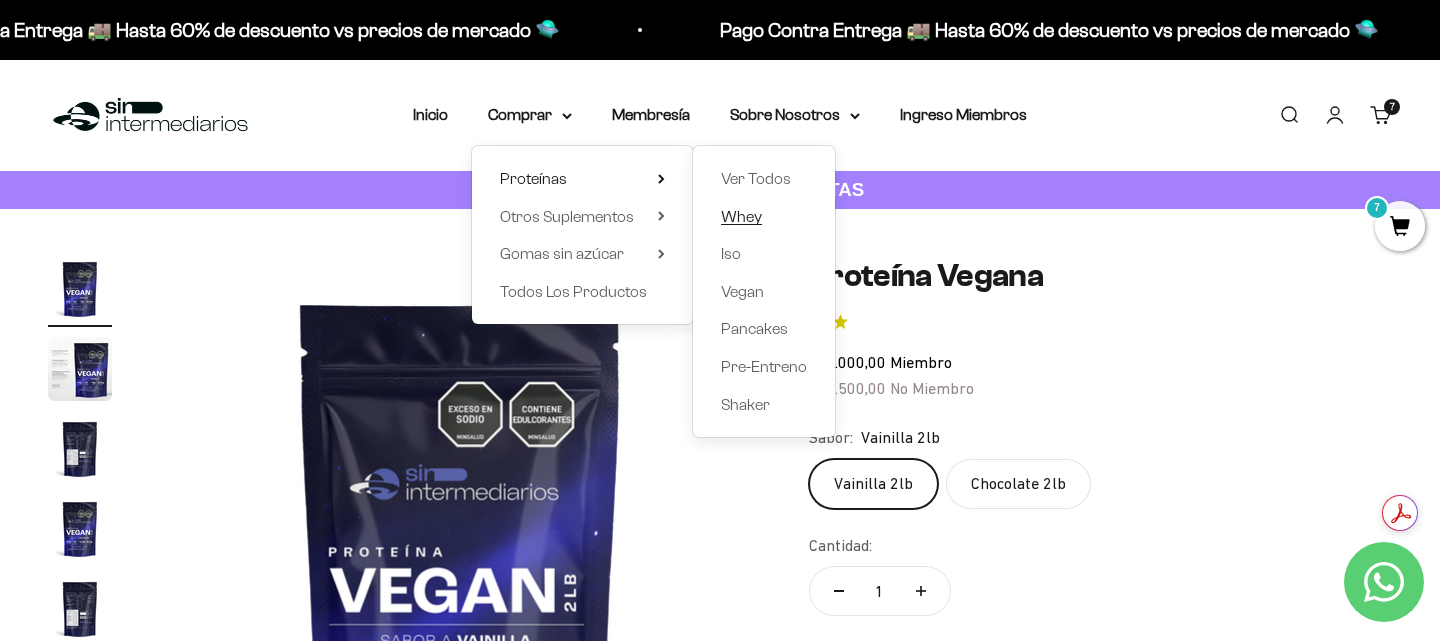 click on "Whey" at bounding box center (741, 216) 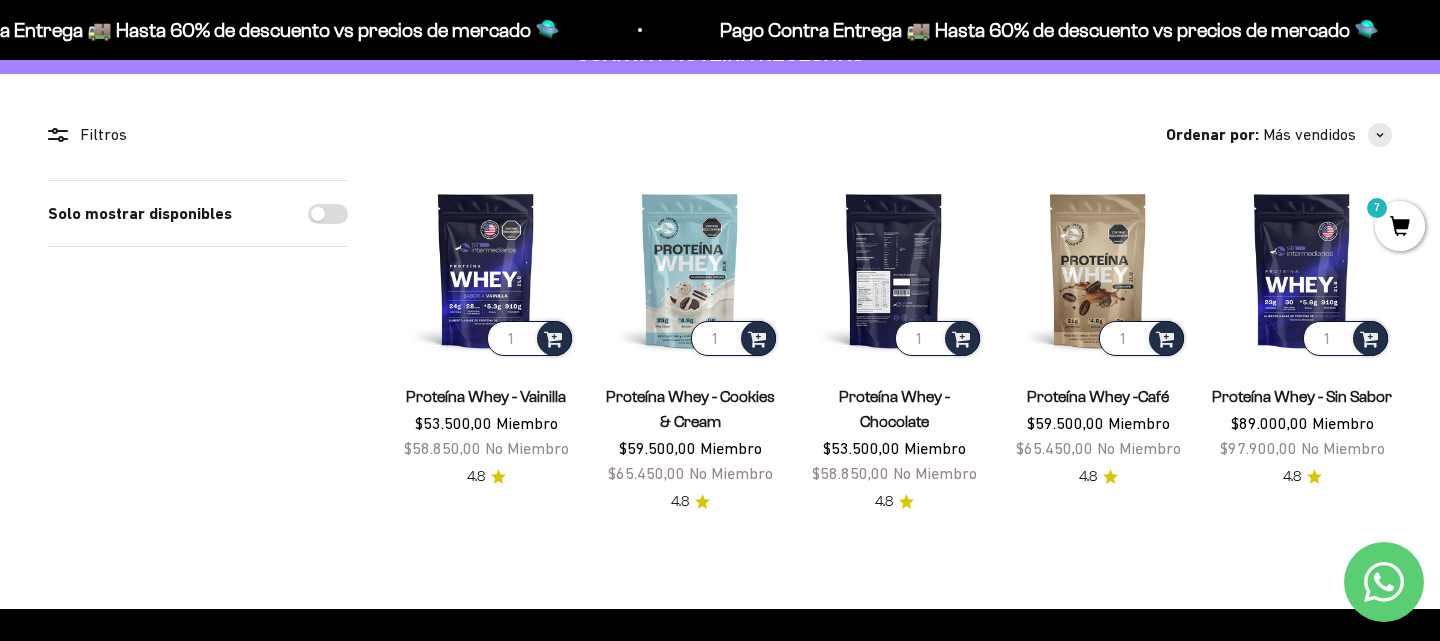 scroll, scrollTop: 139, scrollLeft: 0, axis: vertical 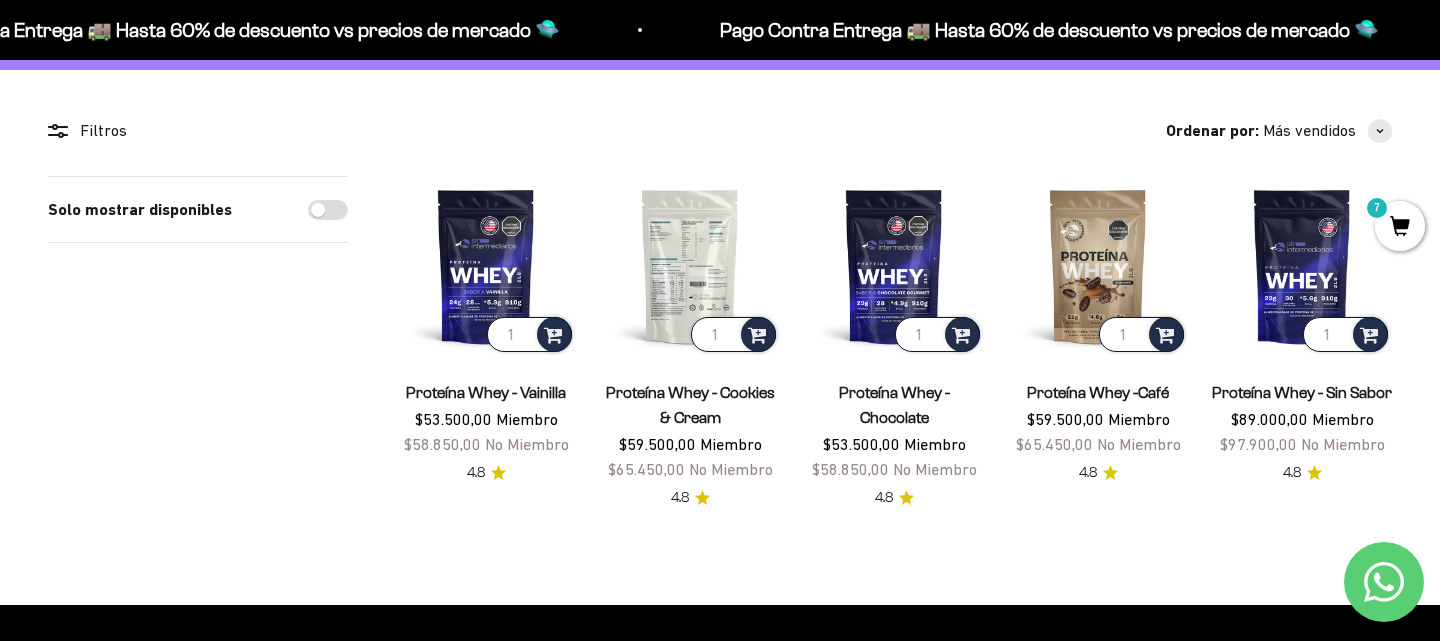 click at bounding box center (690, 266) 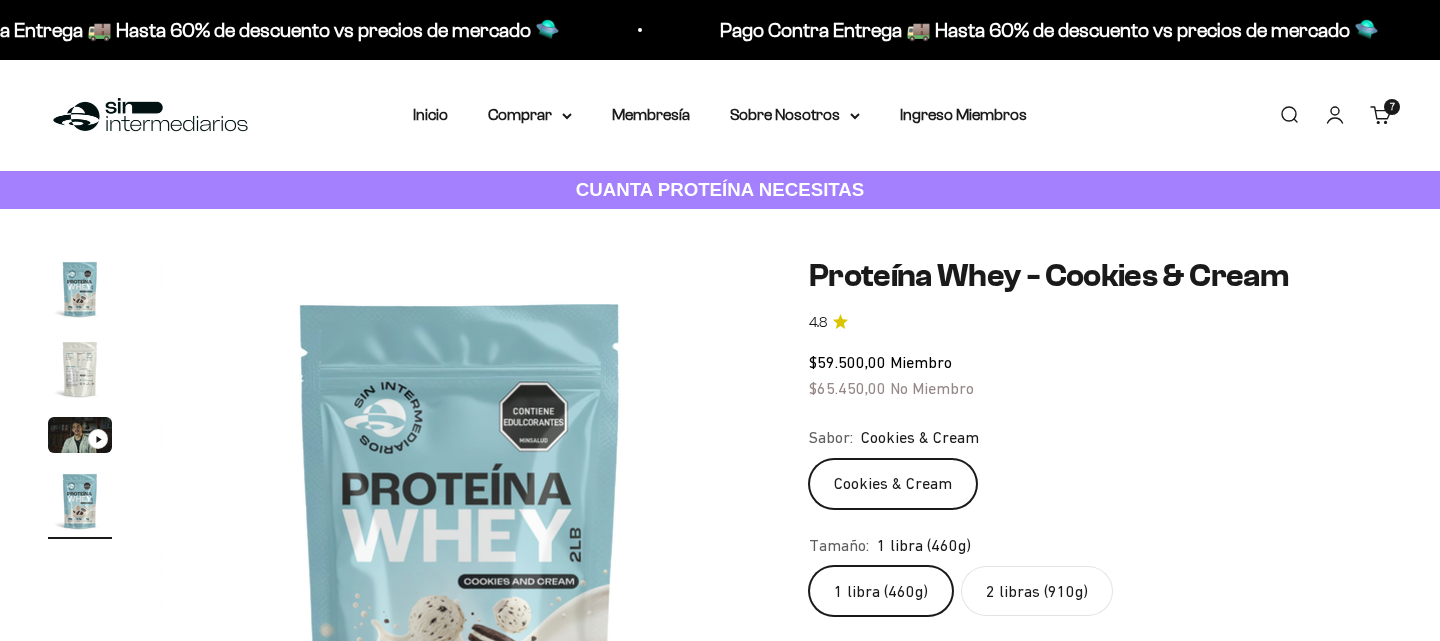 scroll, scrollTop: 0, scrollLeft: 0, axis: both 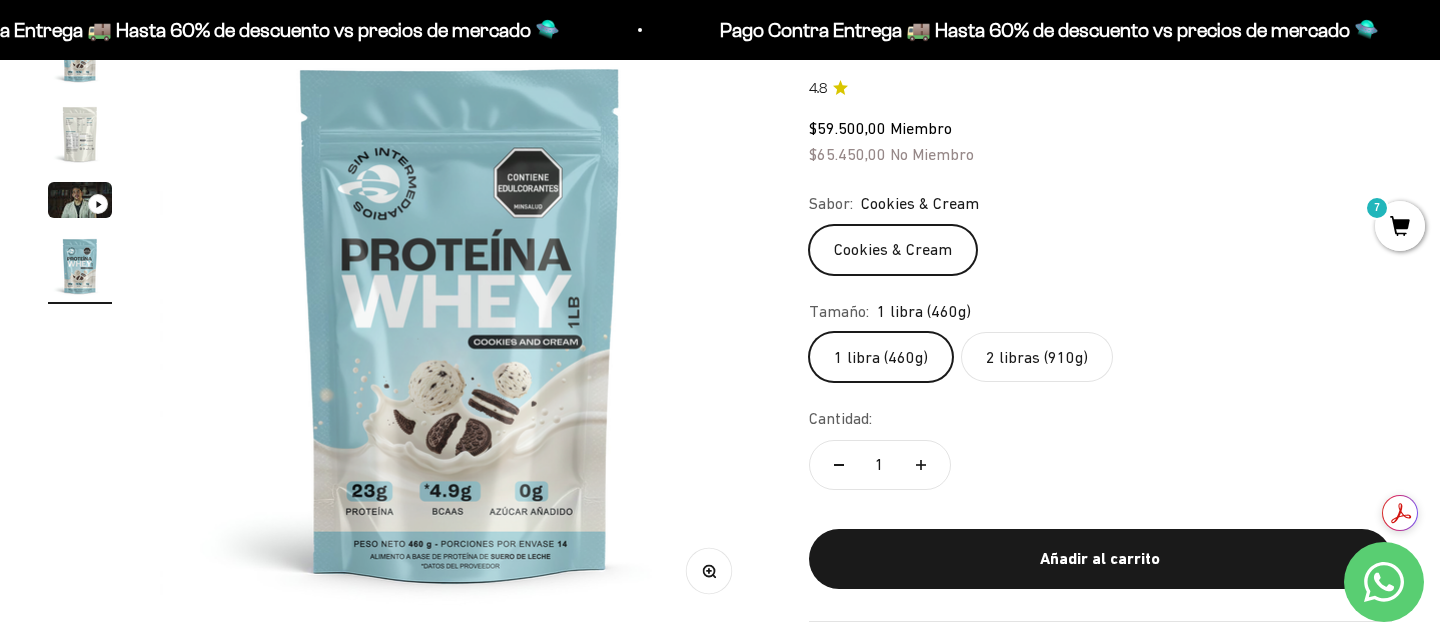 click on "2 libras (910g)" 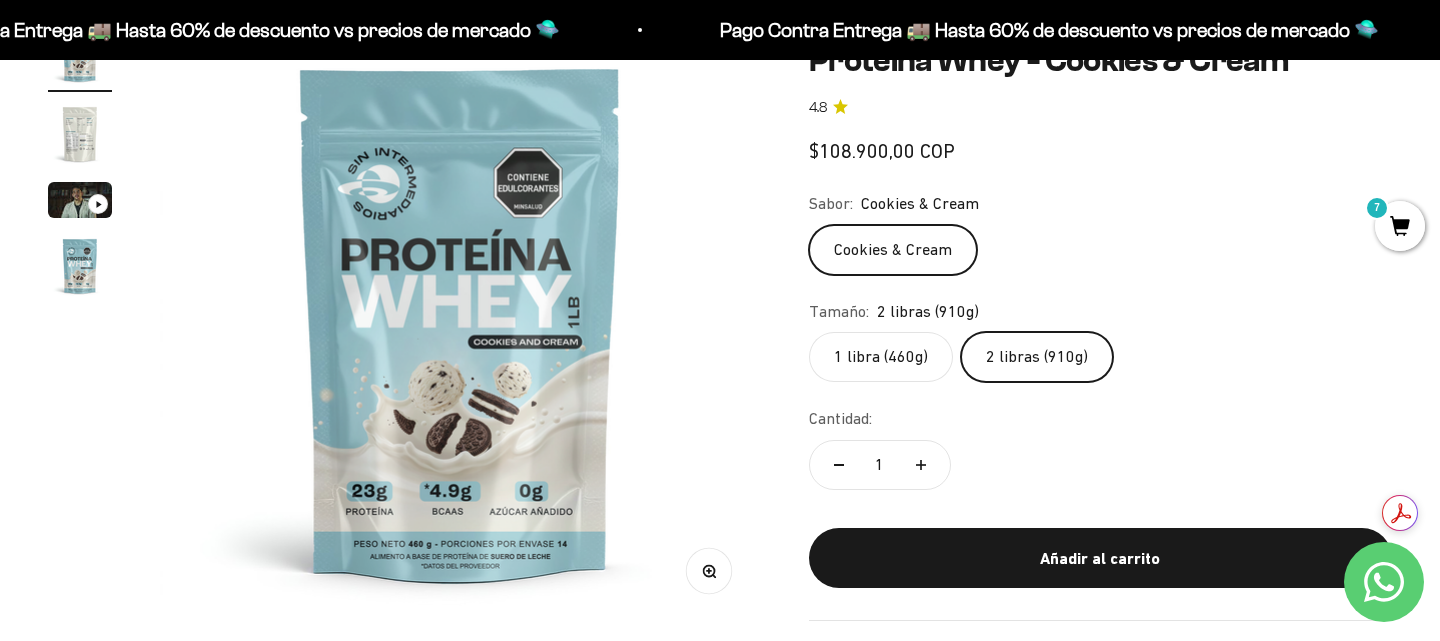 scroll, scrollTop: 0, scrollLeft: 0, axis: both 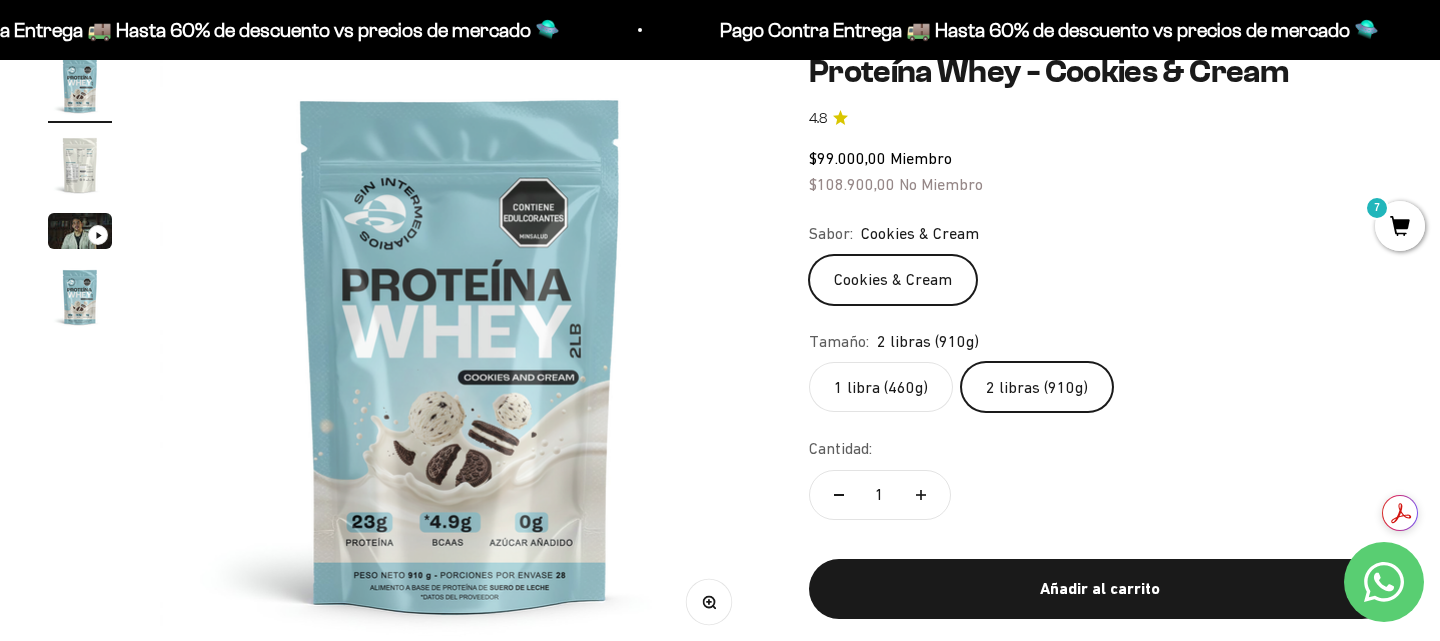click 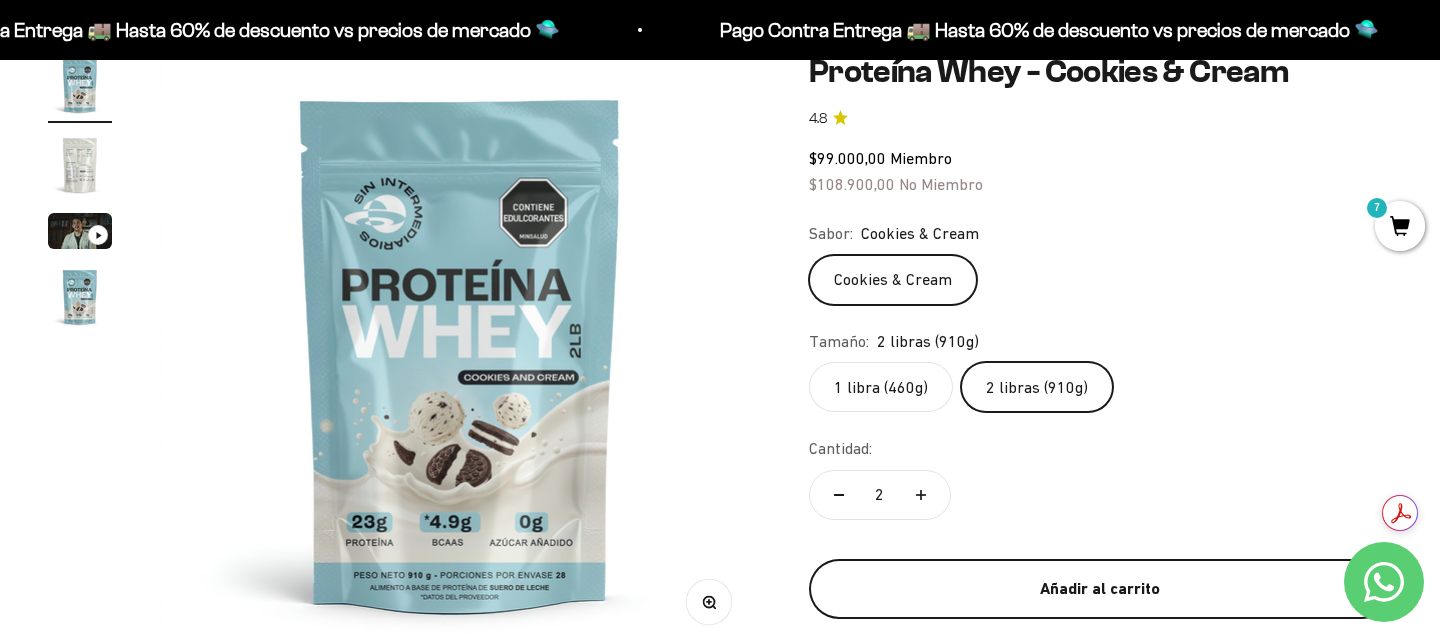 click on "Añadir al carrito" at bounding box center [1100, 589] 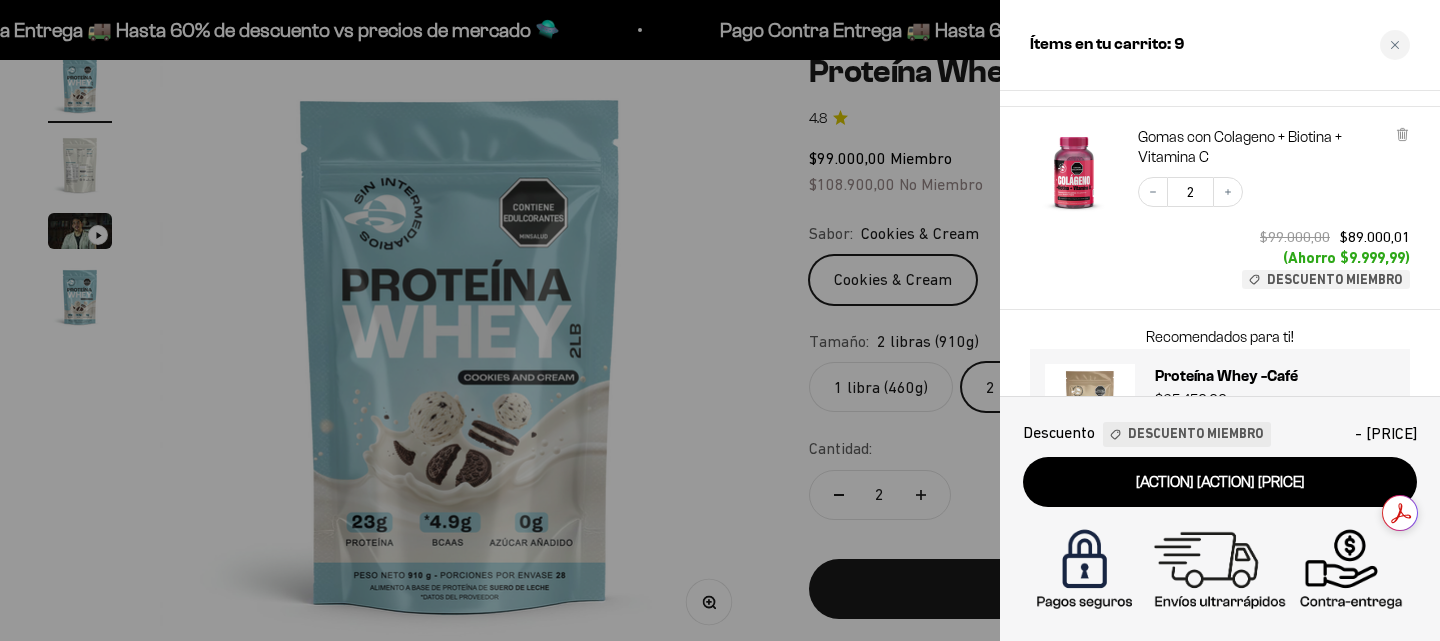 scroll, scrollTop: 561, scrollLeft: 0, axis: vertical 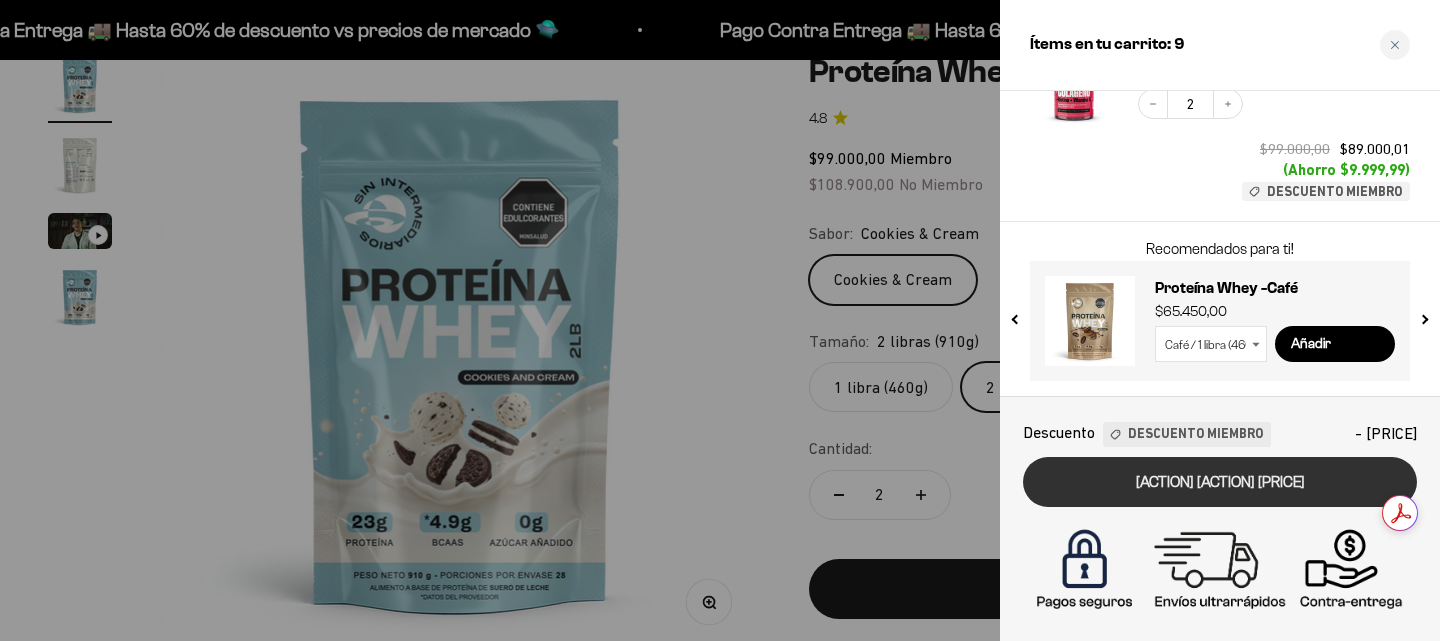 click on "[ACTION] [ACTION] [PRICE]" at bounding box center (1220, 482) 